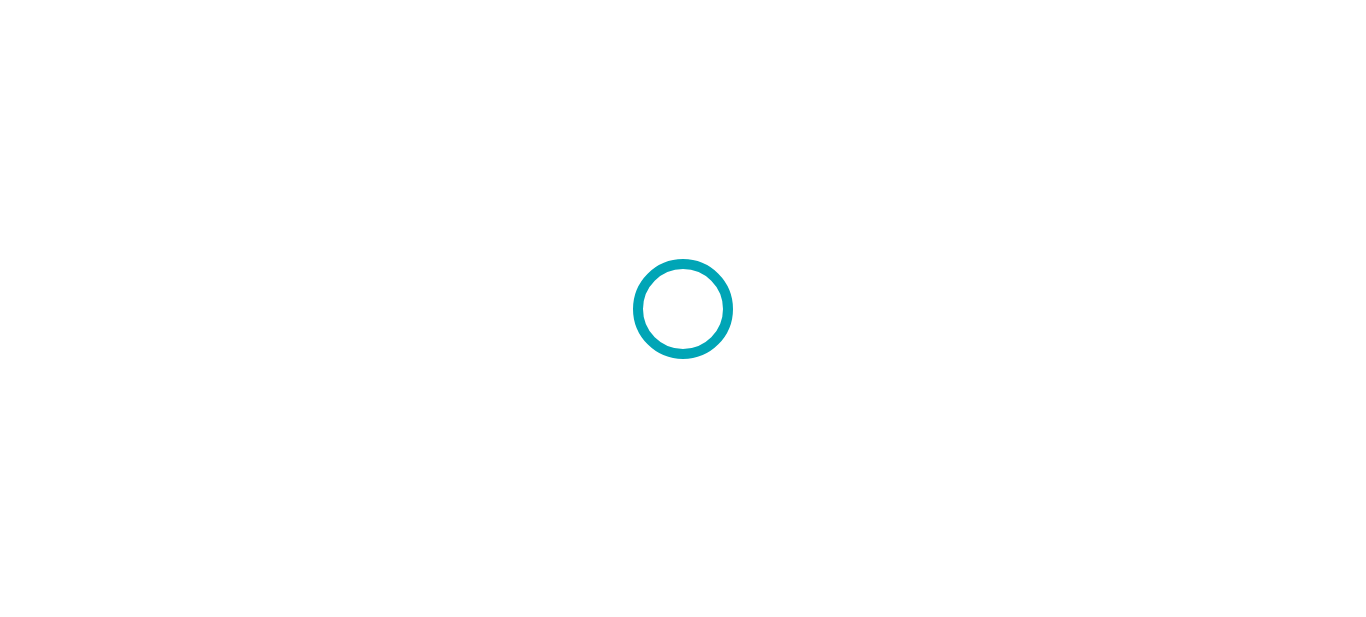 scroll, scrollTop: 0, scrollLeft: 0, axis: both 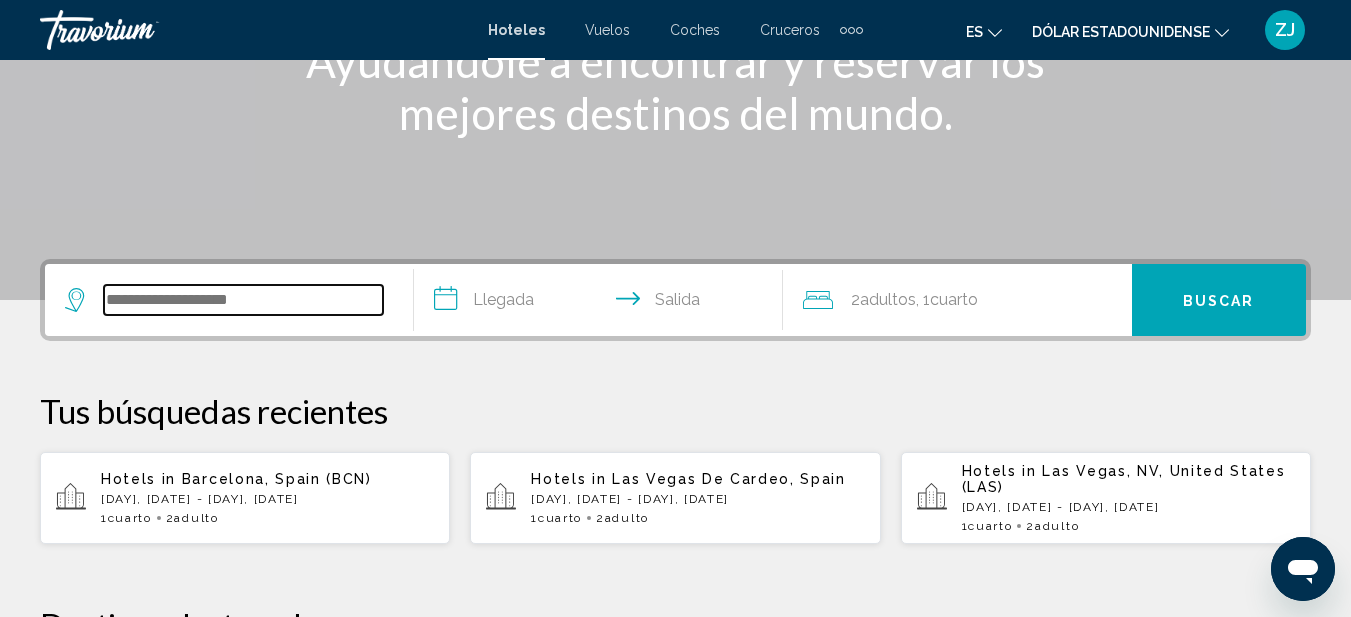 click at bounding box center [243, 300] 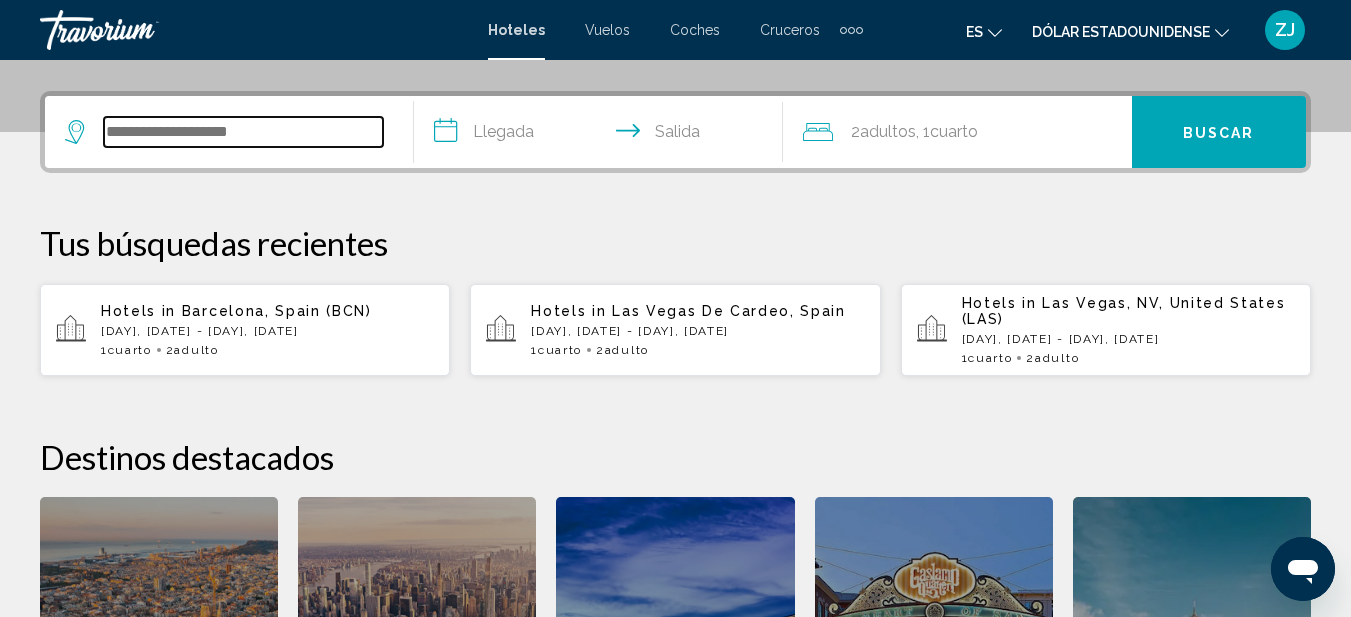 scroll, scrollTop: 494, scrollLeft: 0, axis: vertical 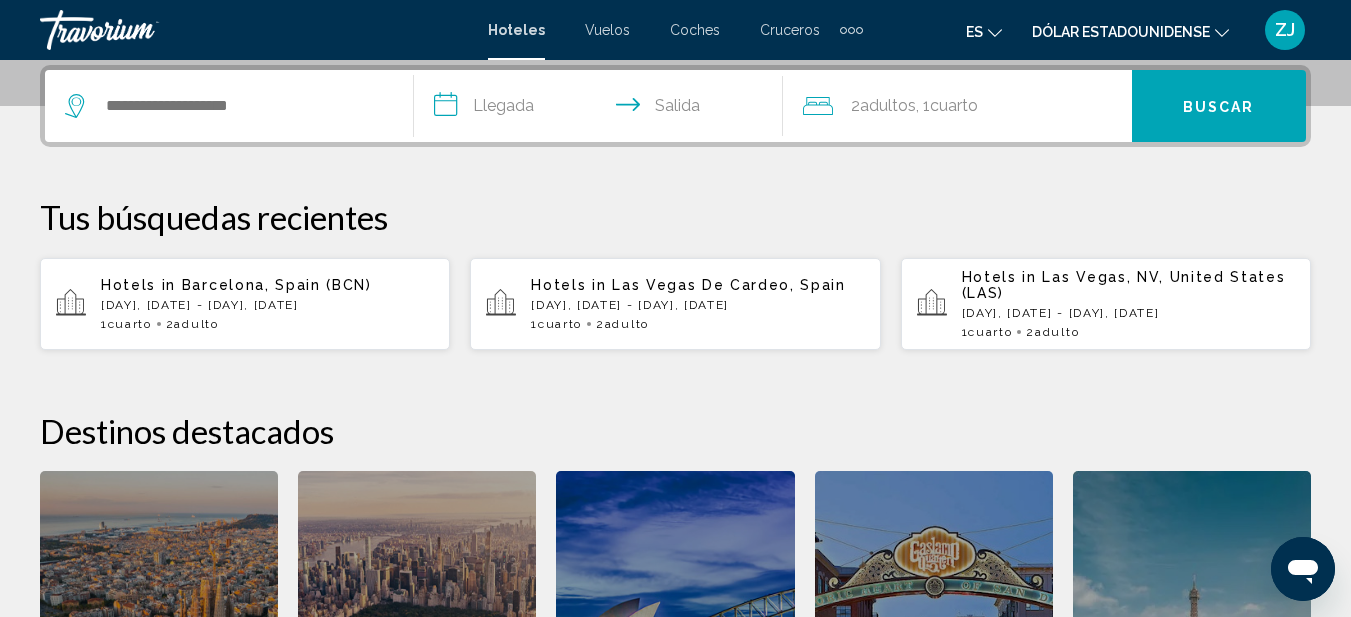 click on "[DAY], [DATE] - [DAY], [DATE]" at bounding box center [267, 305] 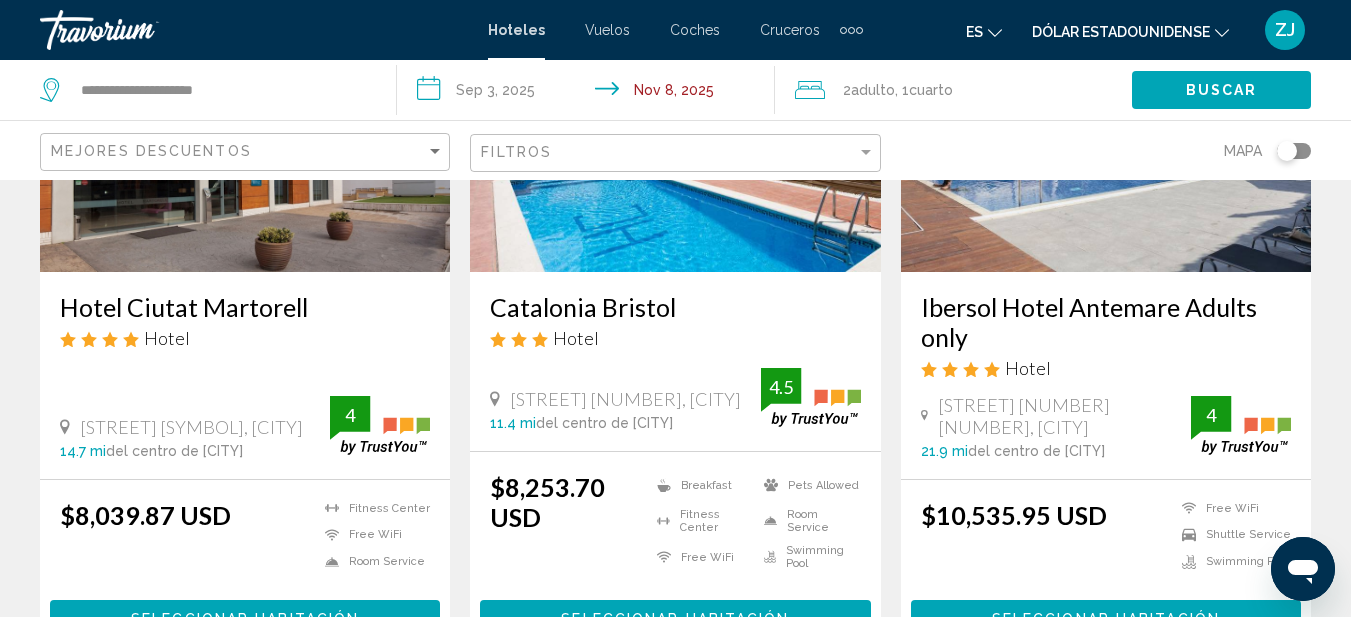 scroll, scrollTop: 300, scrollLeft: 0, axis: vertical 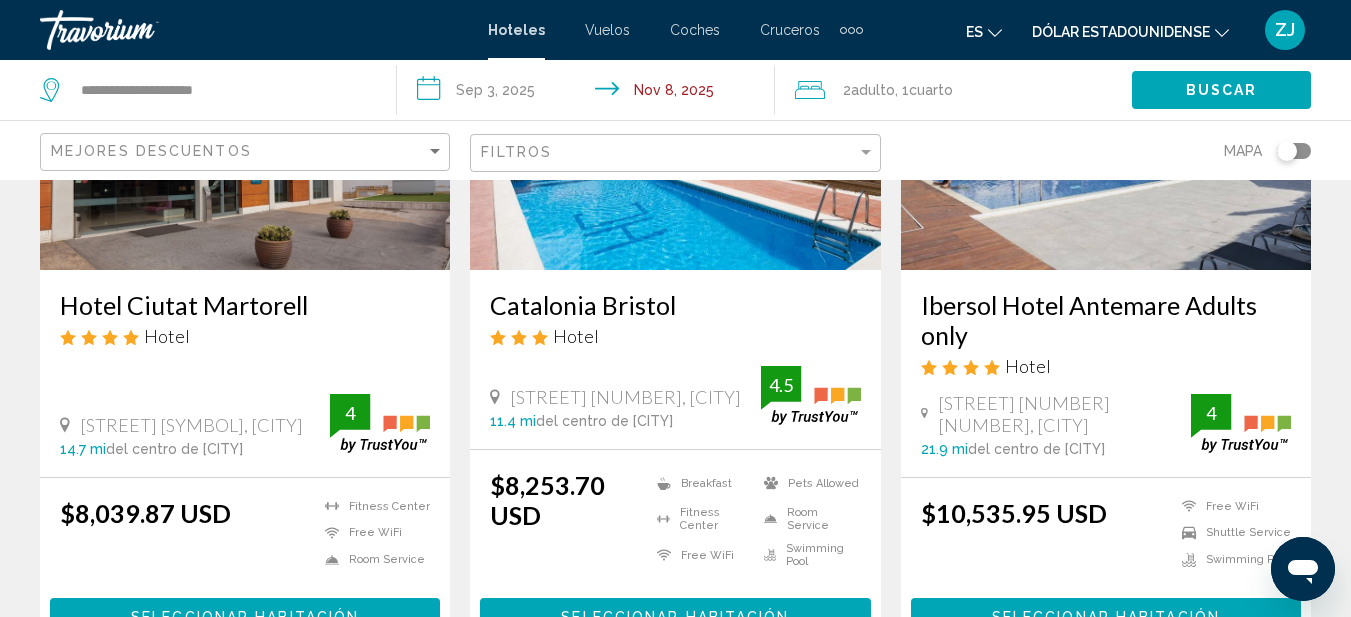 click on "**********" at bounding box center [675, 8] 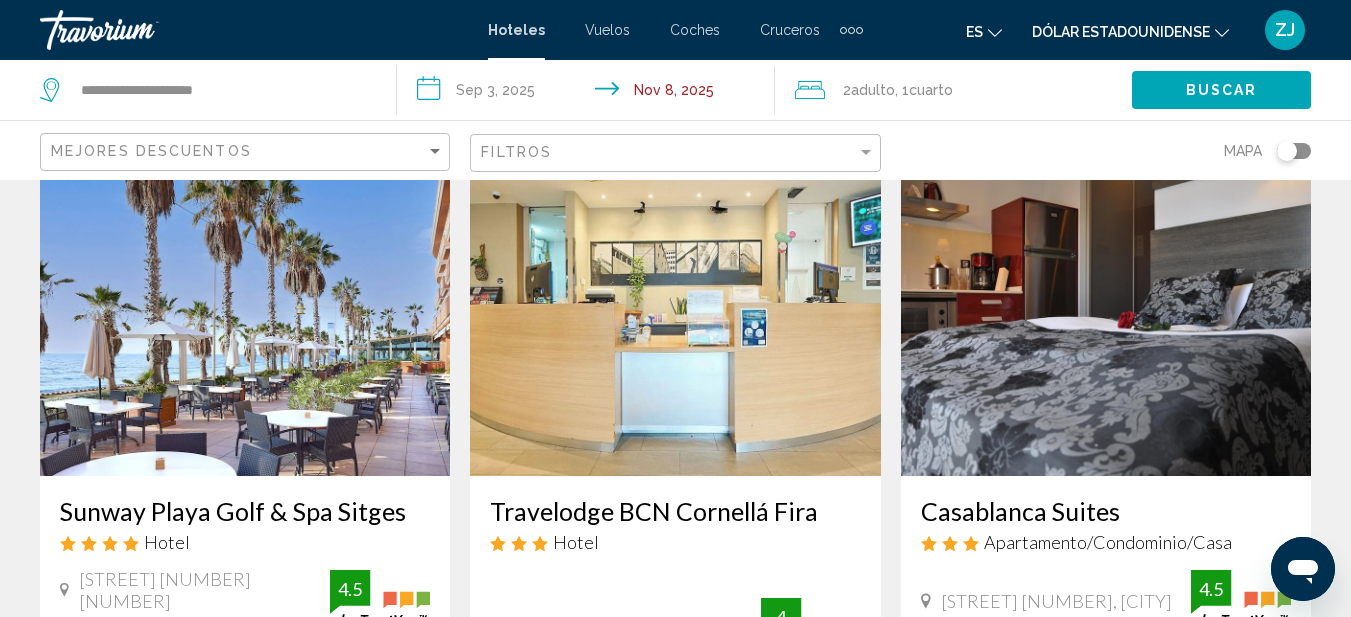 click at bounding box center (675, 316) 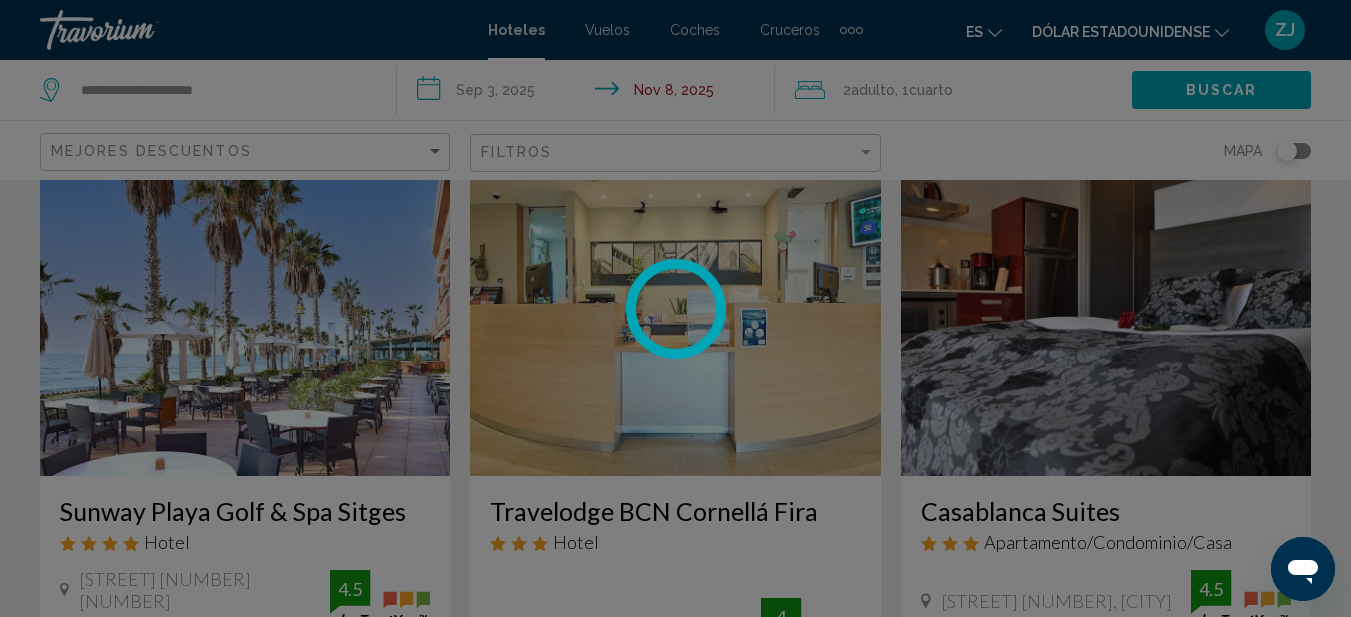 click at bounding box center [675, 308] 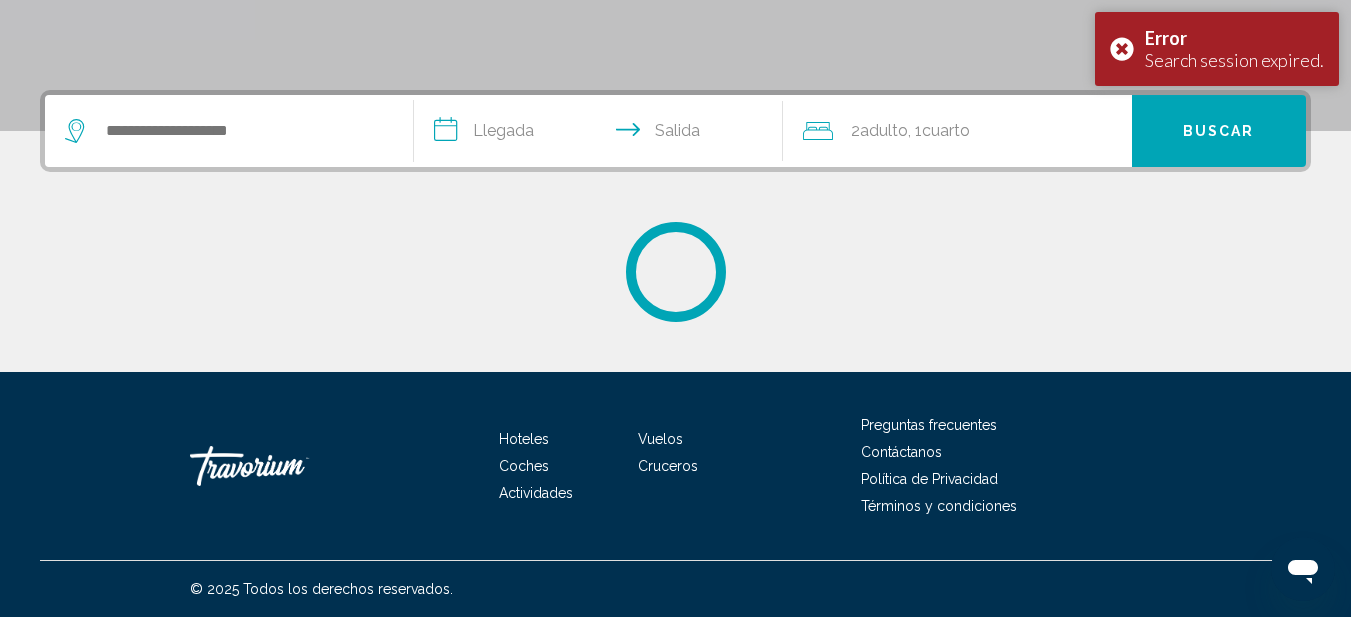 scroll, scrollTop: 0, scrollLeft: 0, axis: both 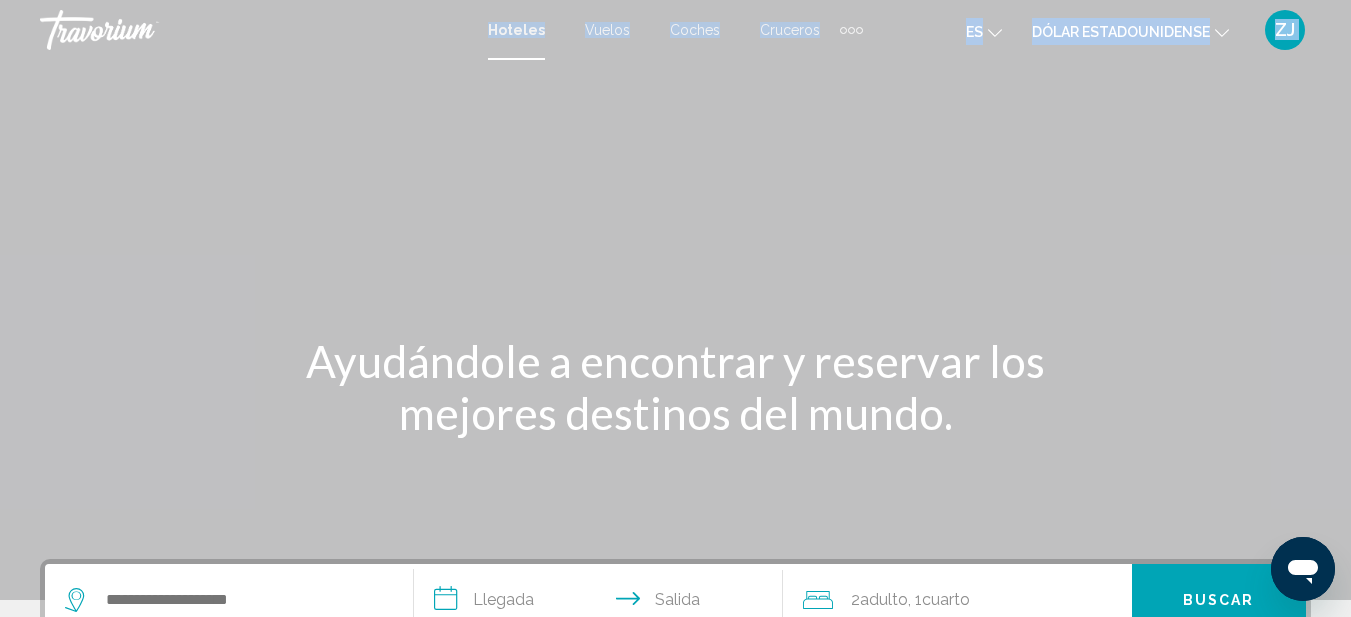 click at bounding box center [675, 300] 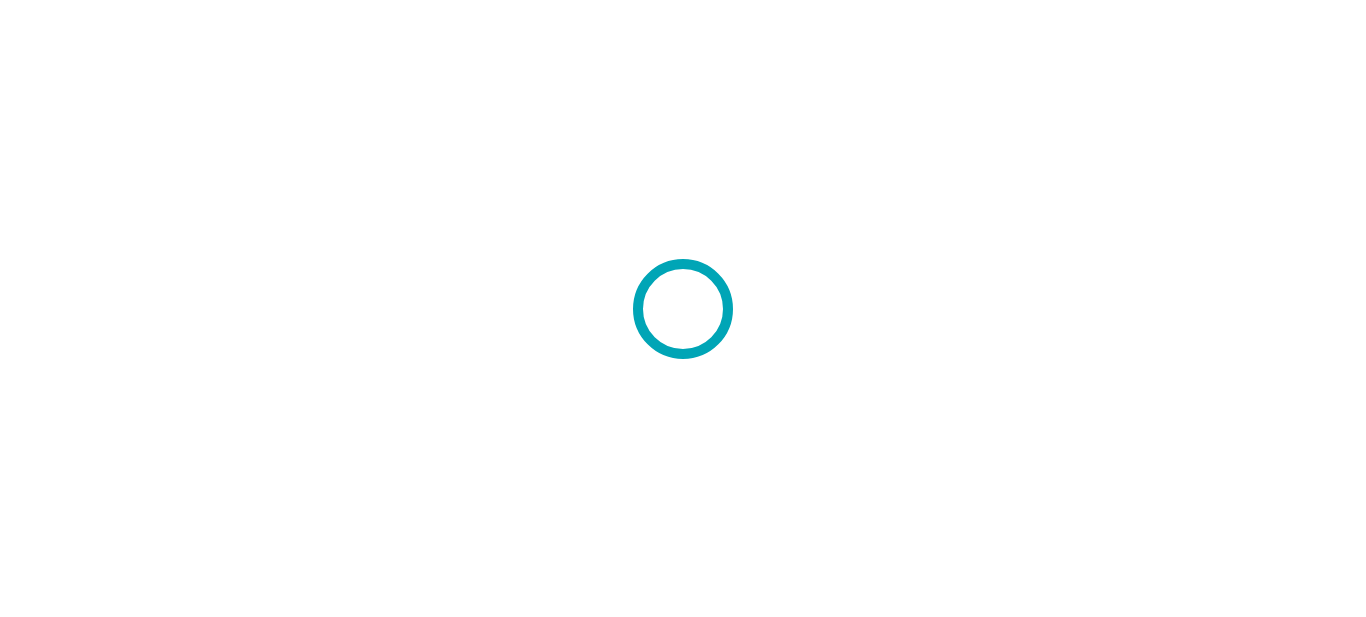 scroll, scrollTop: 0, scrollLeft: 0, axis: both 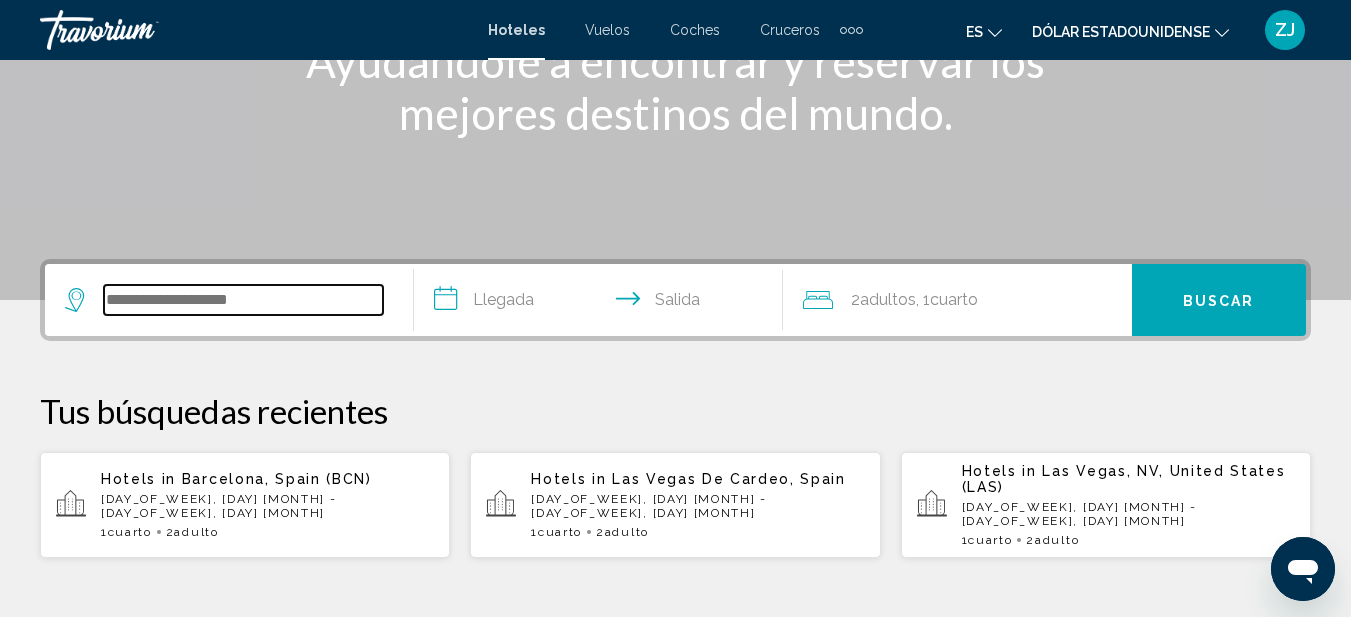 click at bounding box center (243, 300) 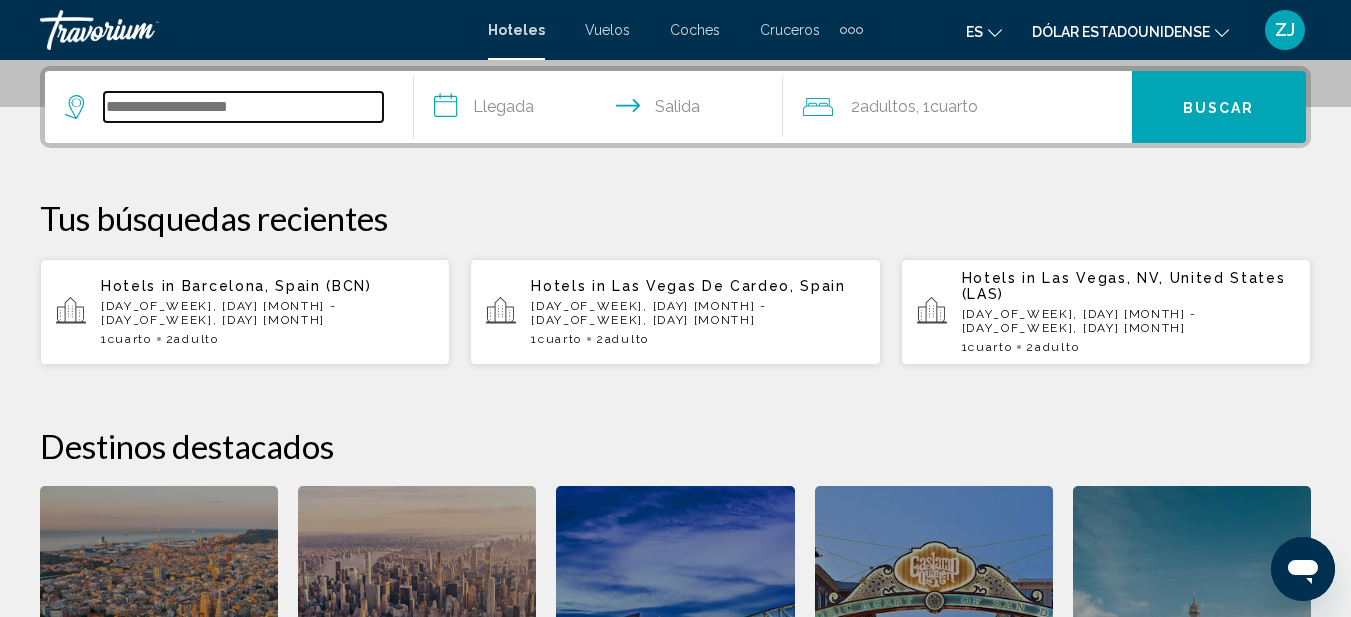 scroll, scrollTop: 494, scrollLeft: 0, axis: vertical 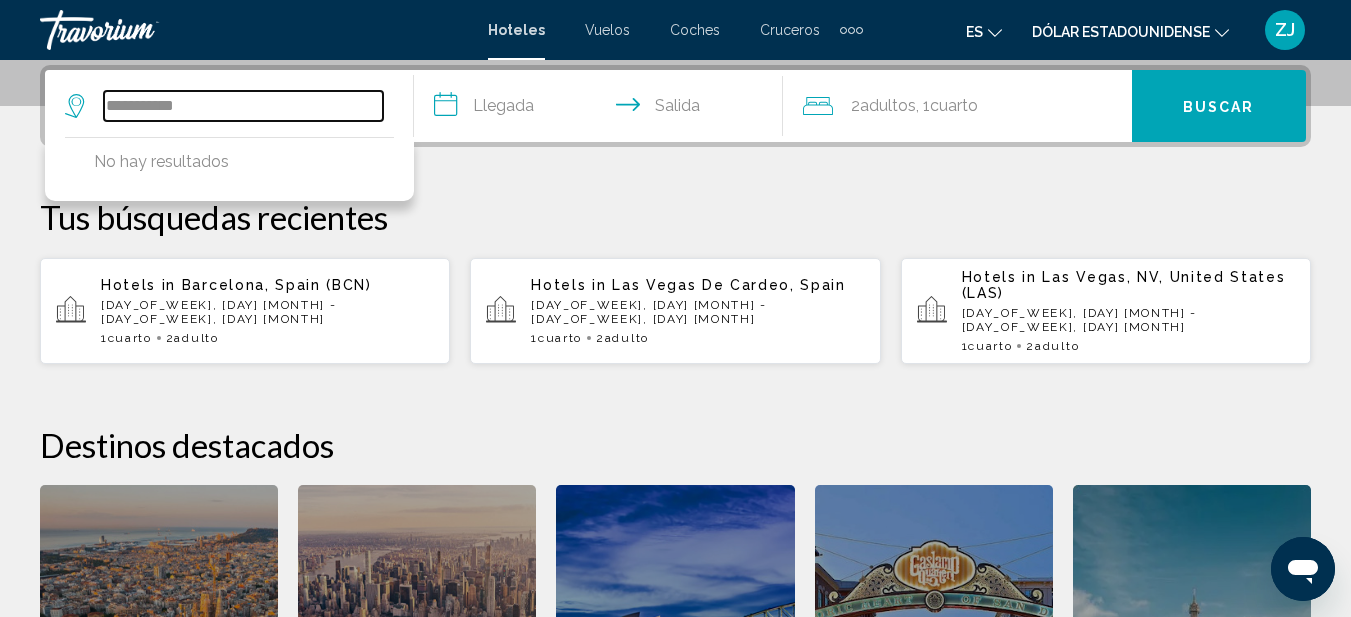 type on "**********" 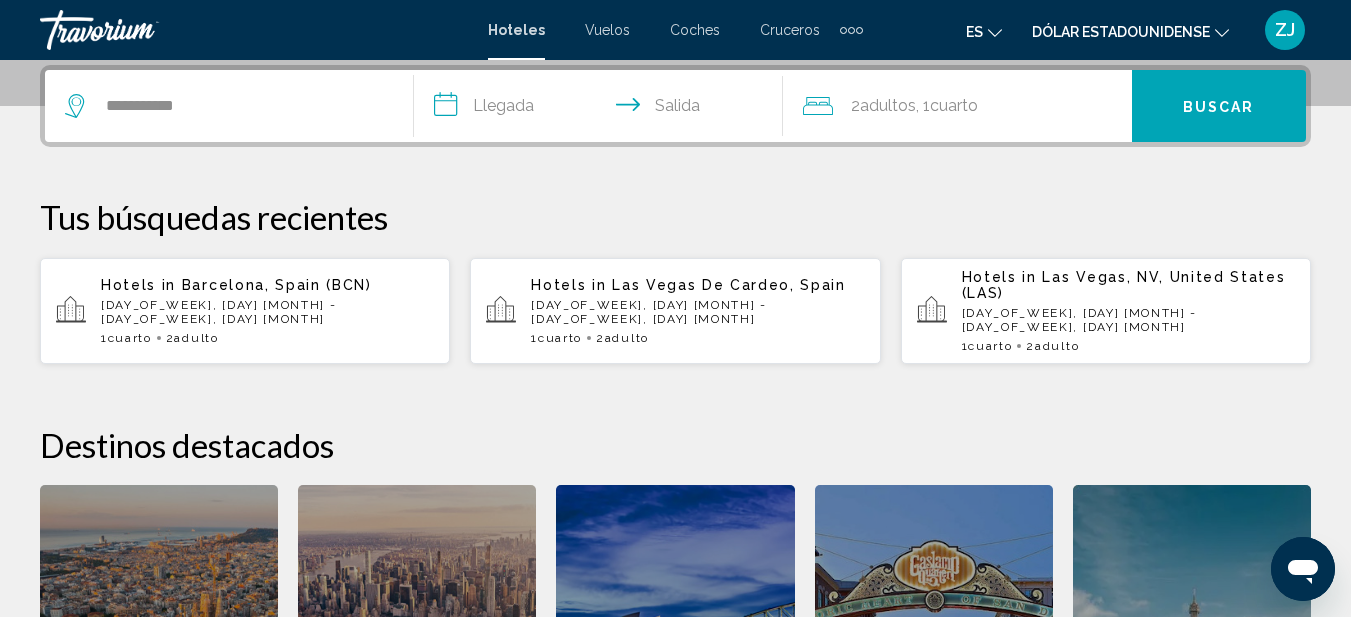 click on "**********" at bounding box center [602, 109] 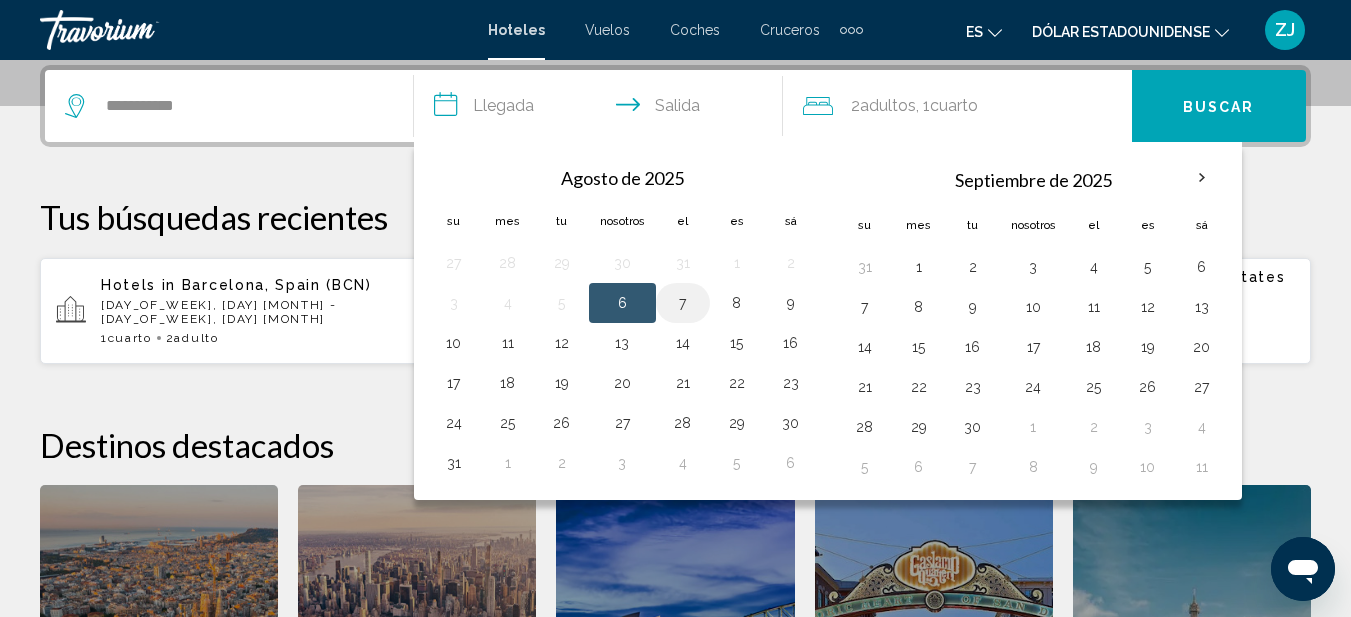 click on "7" at bounding box center (683, 303) 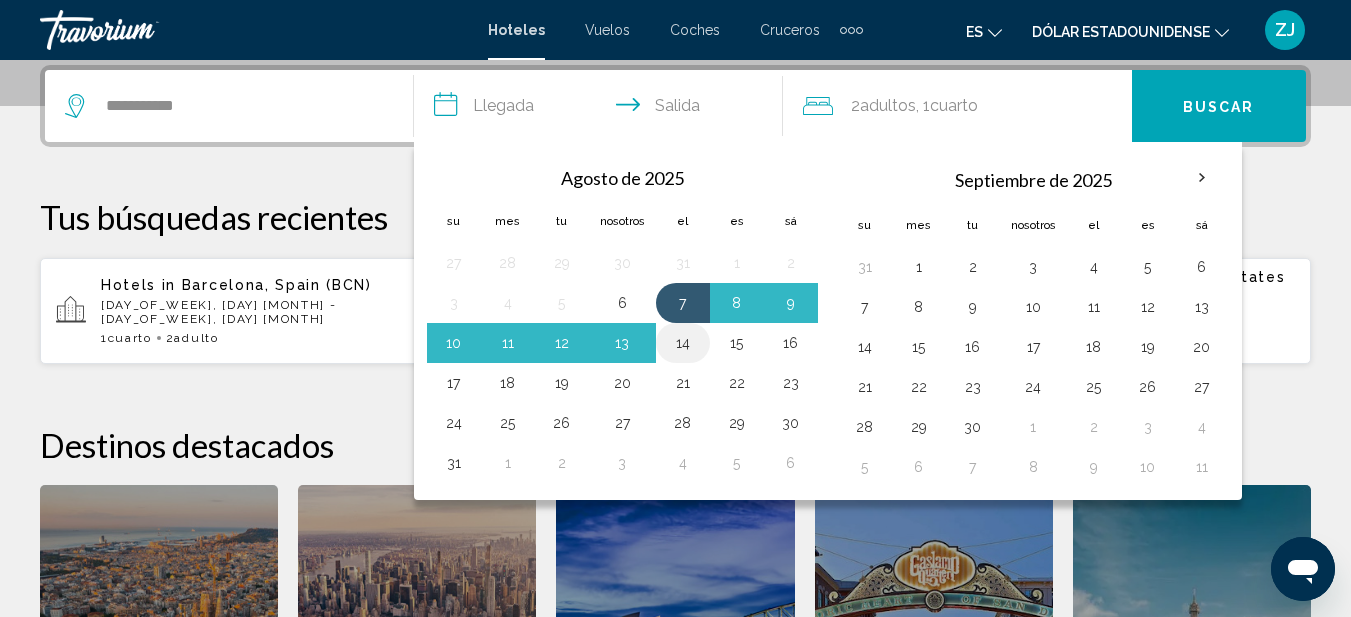 click on "14" at bounding box center (683, 343) 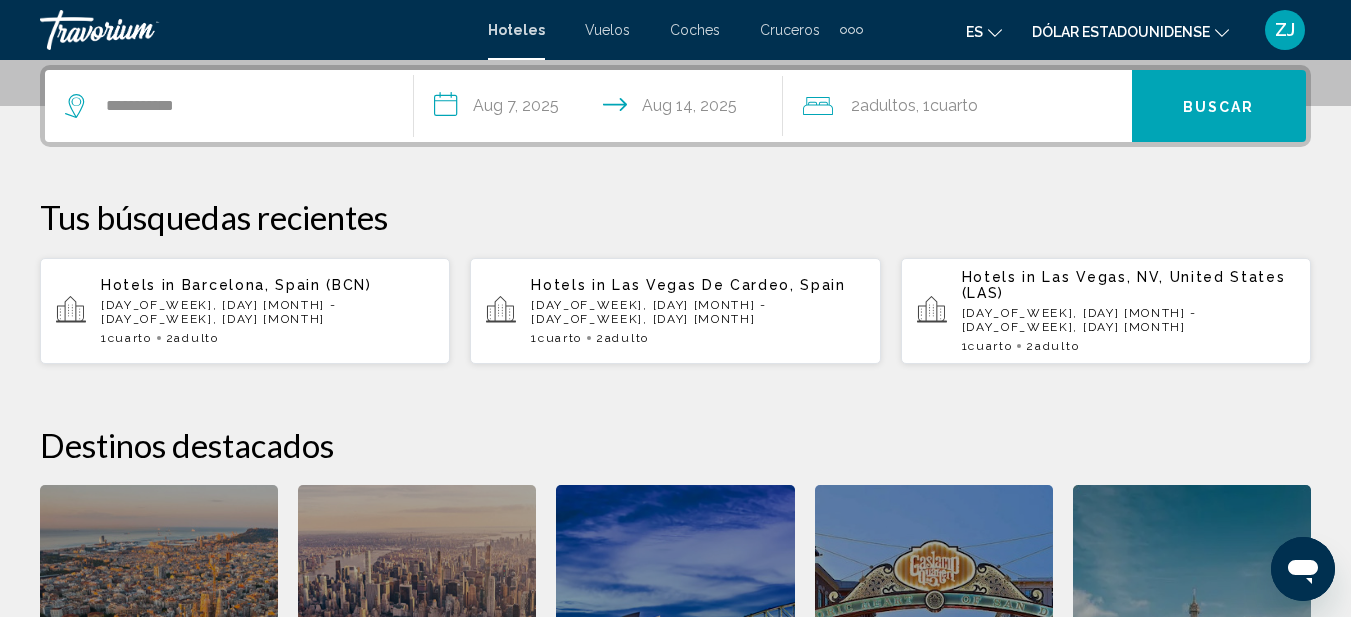 click on "2  adultos Adulto , 1  Cuarto habitaciones" 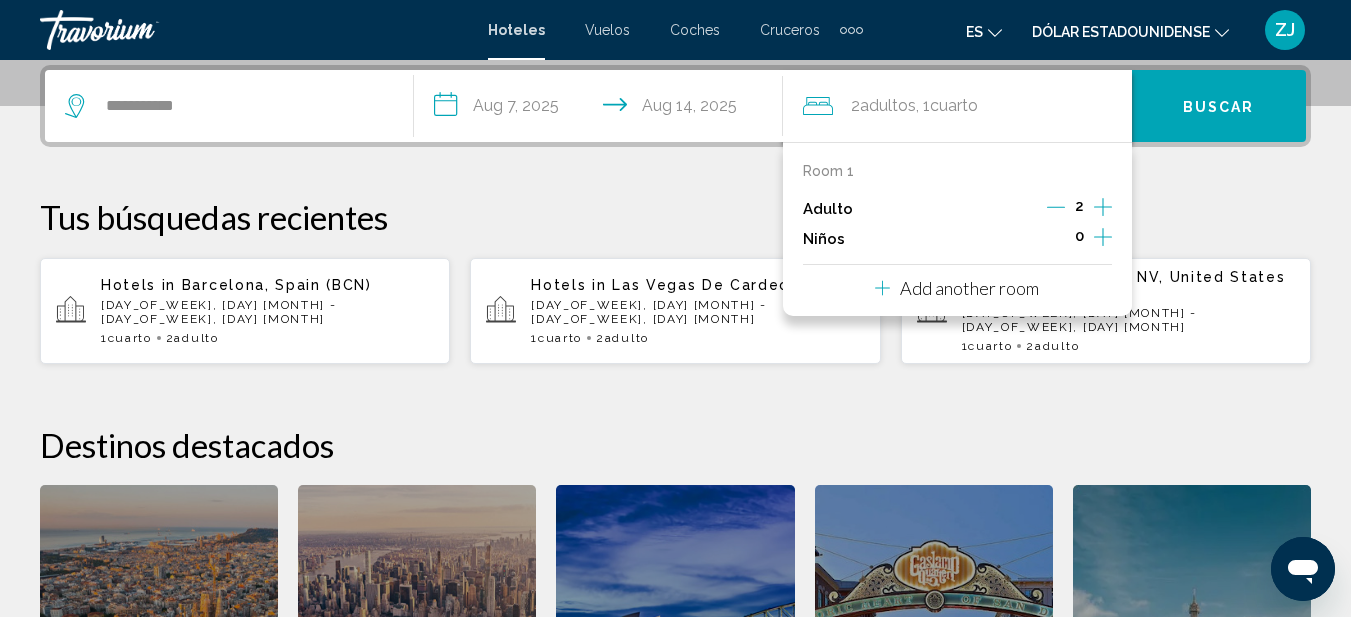 click on "**********" at bounding box center [675, 435] 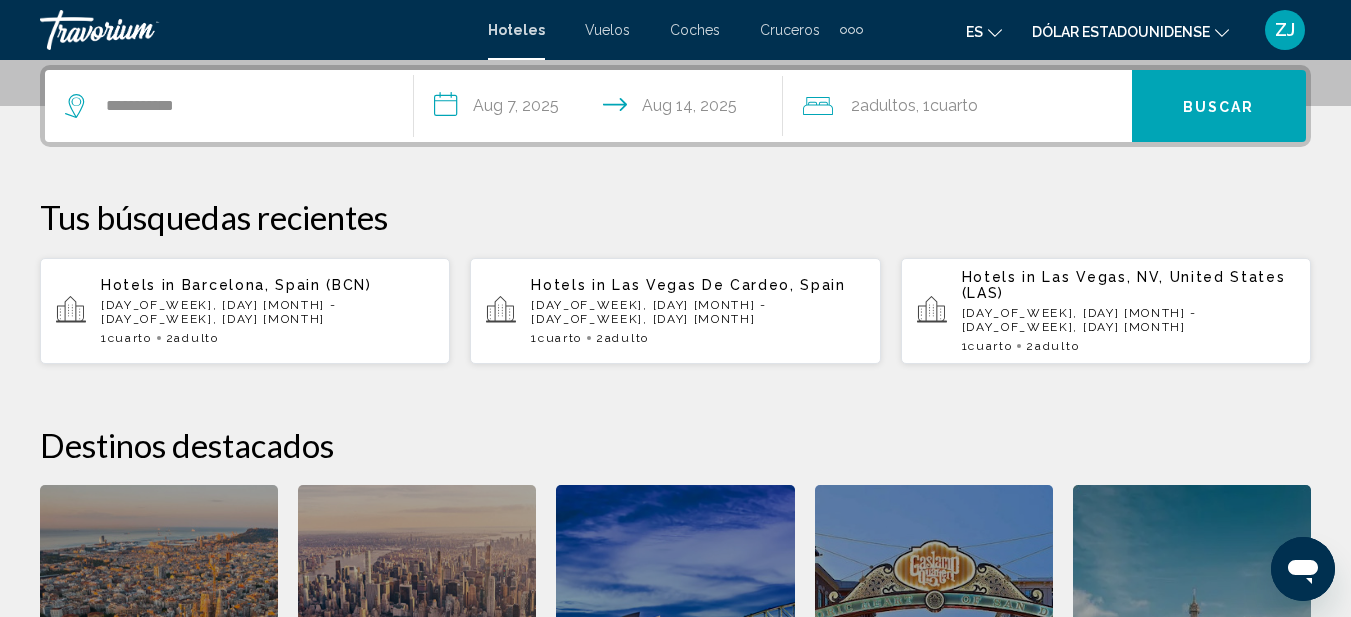 click on "**********" at bounding box center (602, 109) 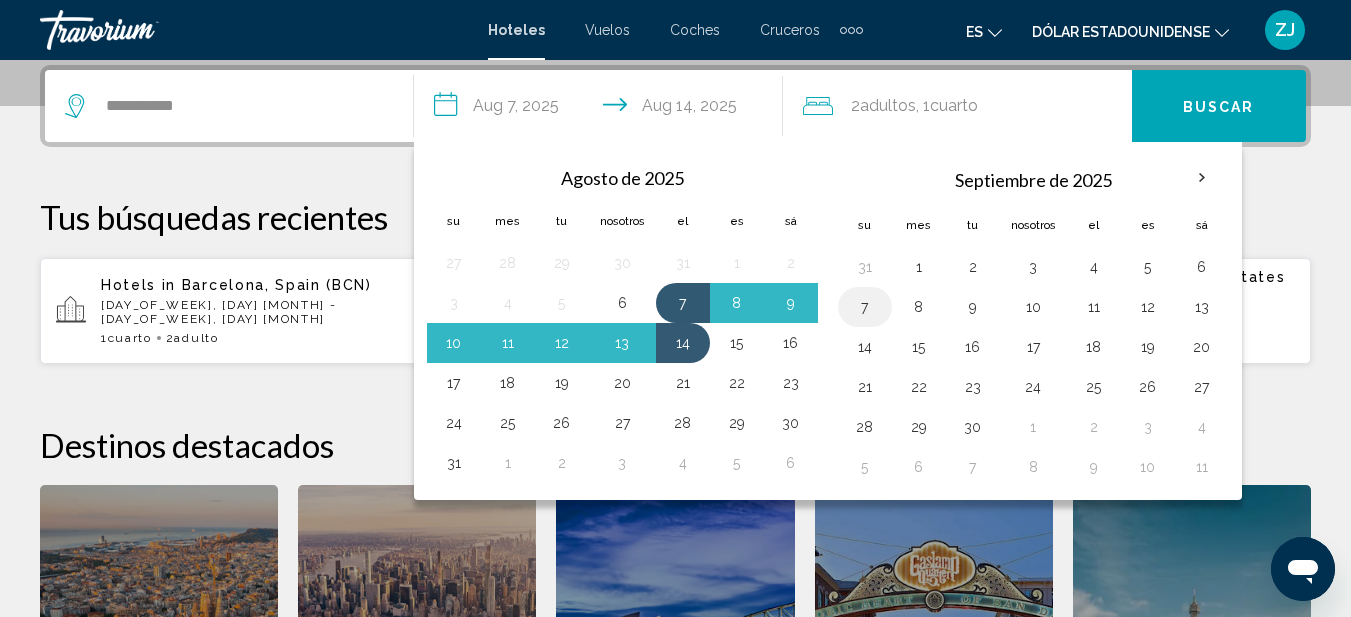 click on "7" at bounding box center (865, 307) 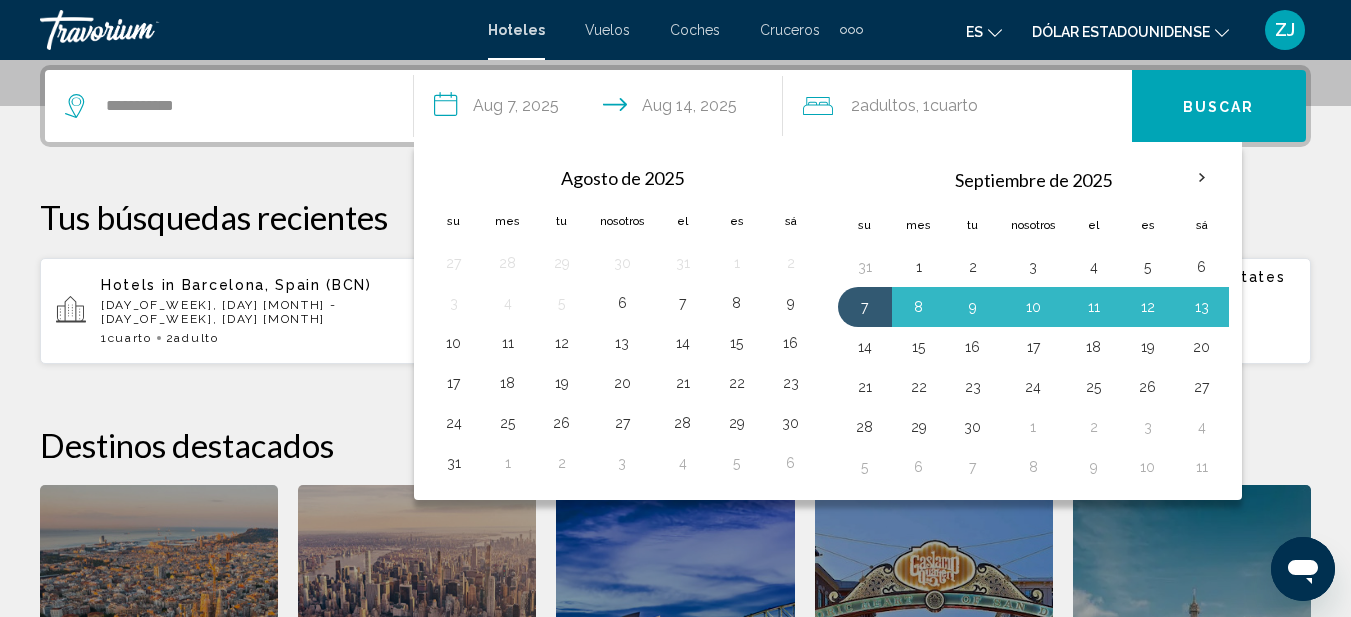 click on "14" at bounding box center [865, 347] 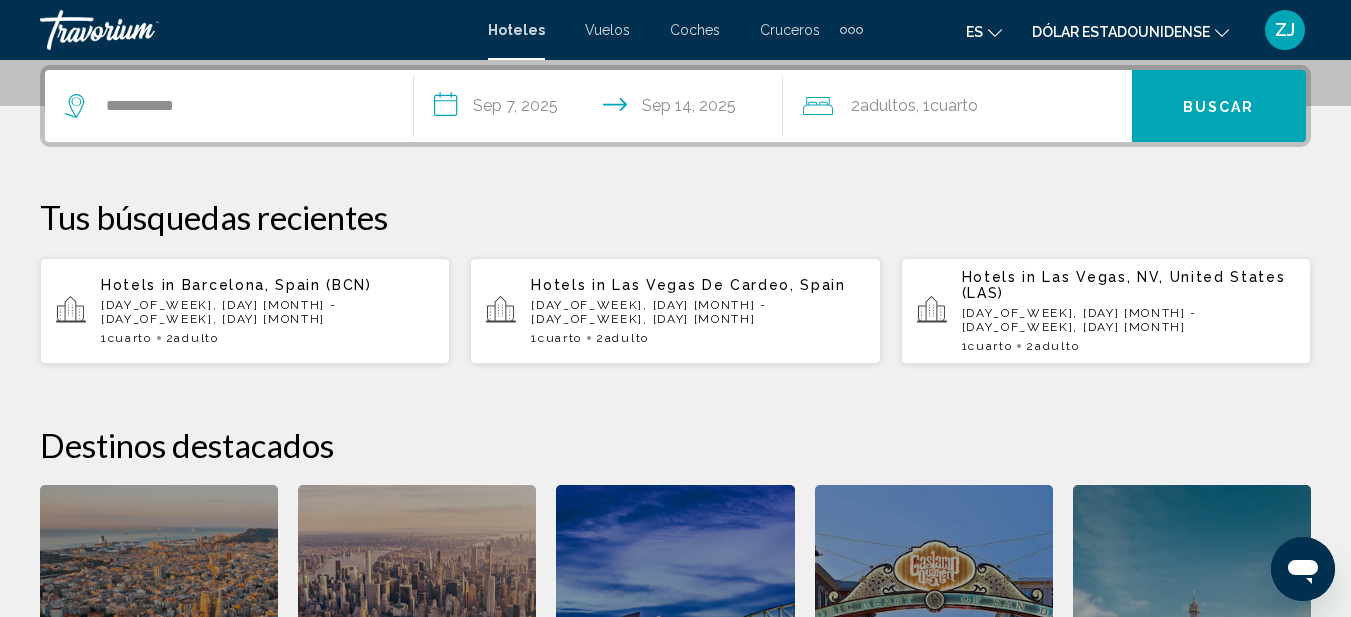click on "2  adultos Adulto , 1  Cuarto habitaciones" 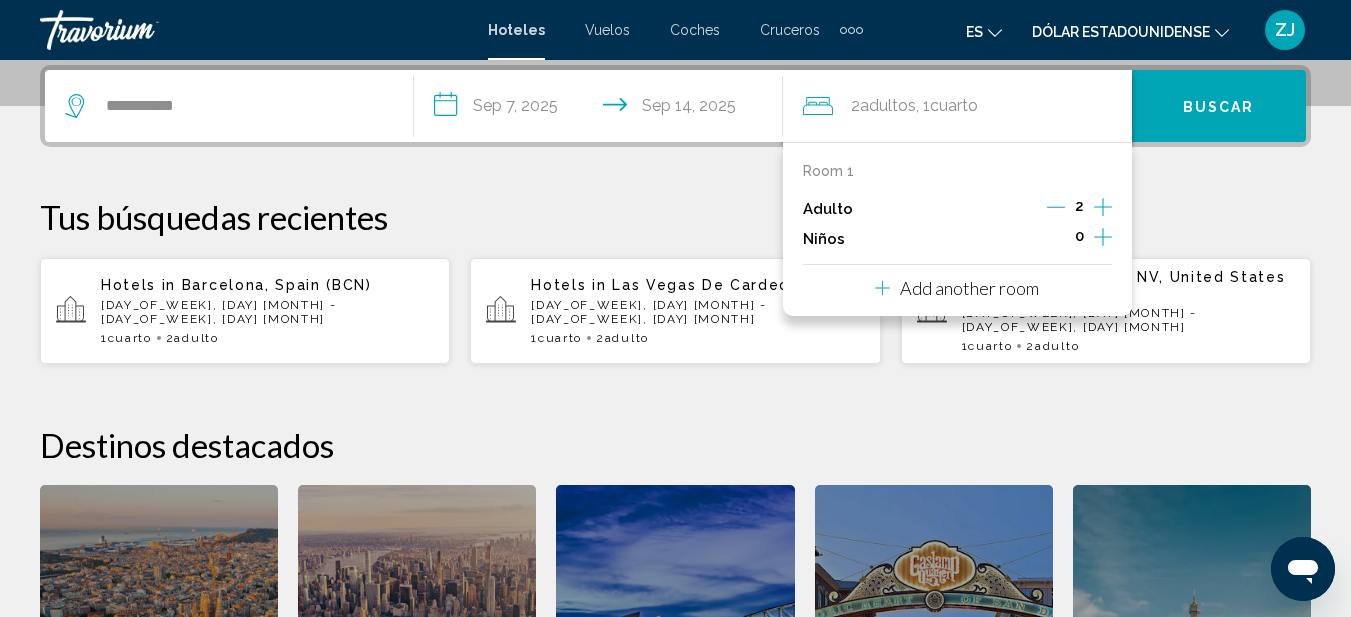click 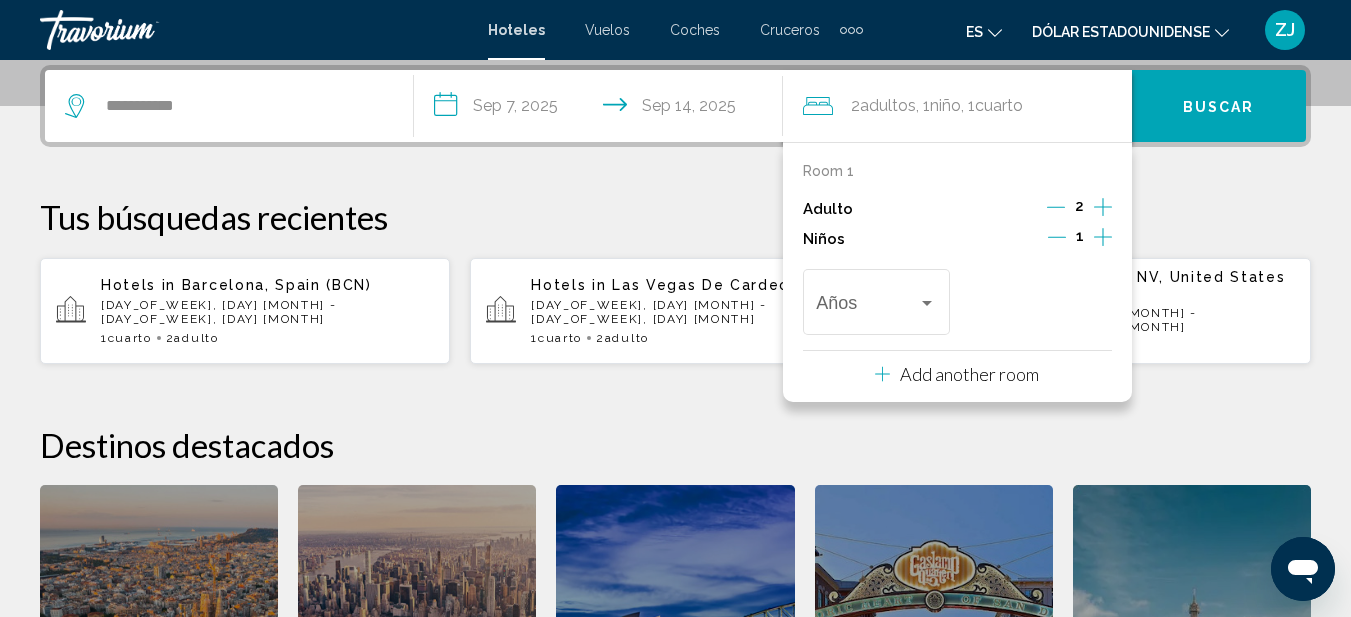 click on "Buscar" at bounding box center [1219, 107] 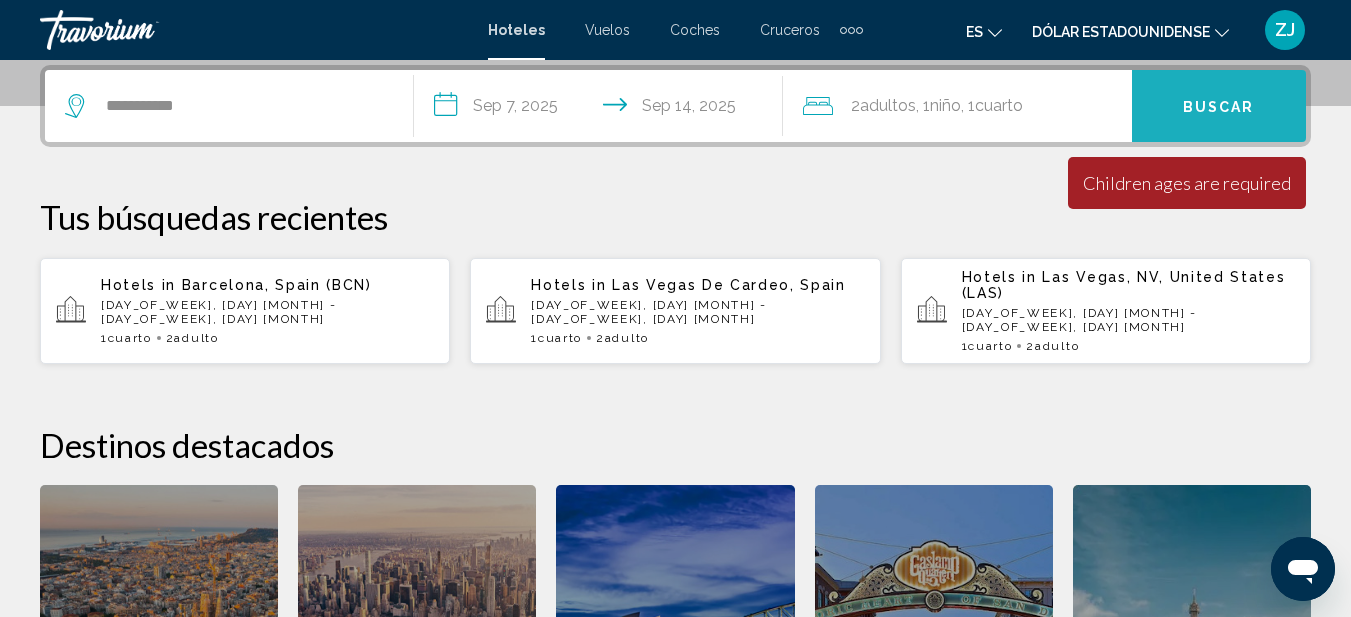 click on "Buscar" at bounding box center (1219, 107) 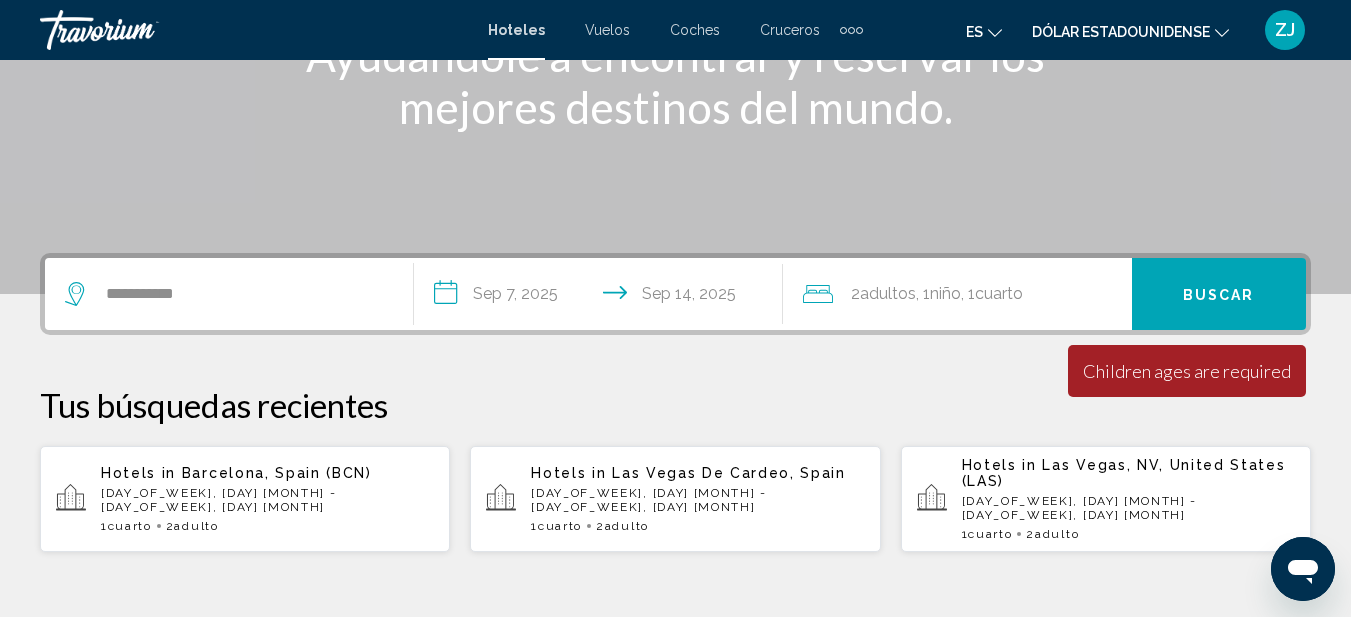 scroll, scrollTop: 294, scrollLeft: 0, axis: vertical 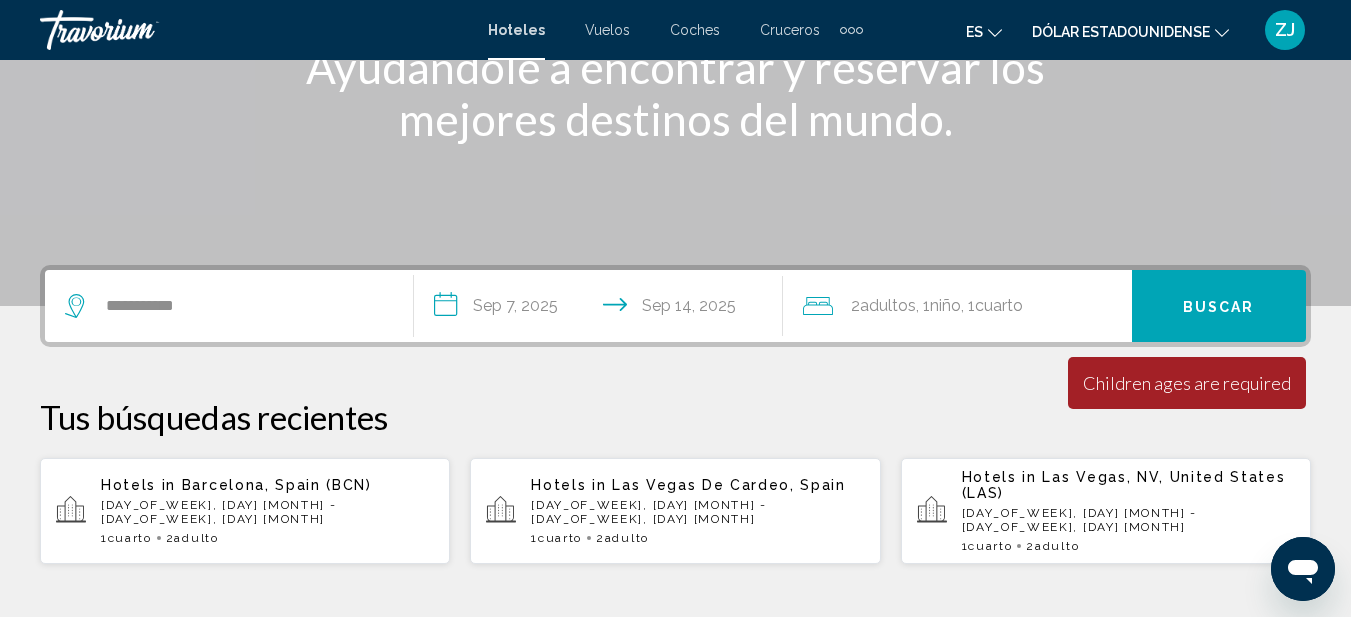 click on "Buscar" at bounding box center [1219, 306] 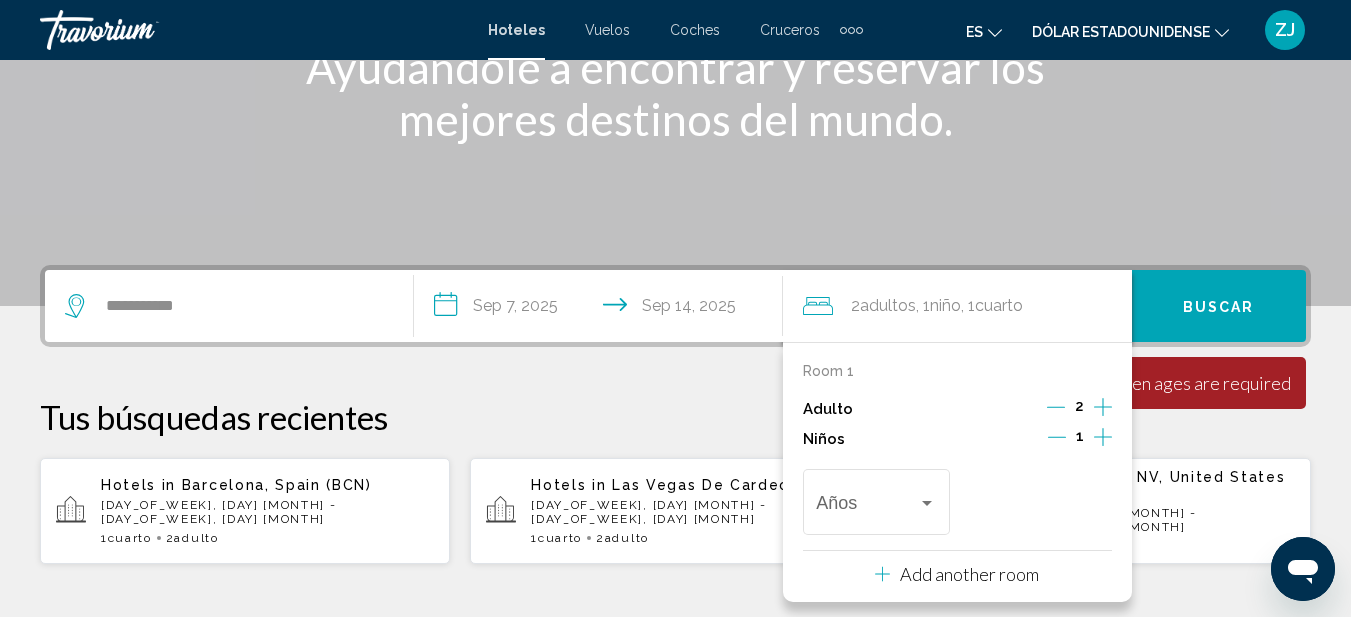 scroll, scrollTop: 494, scrollLeft: 0, axis: vertical 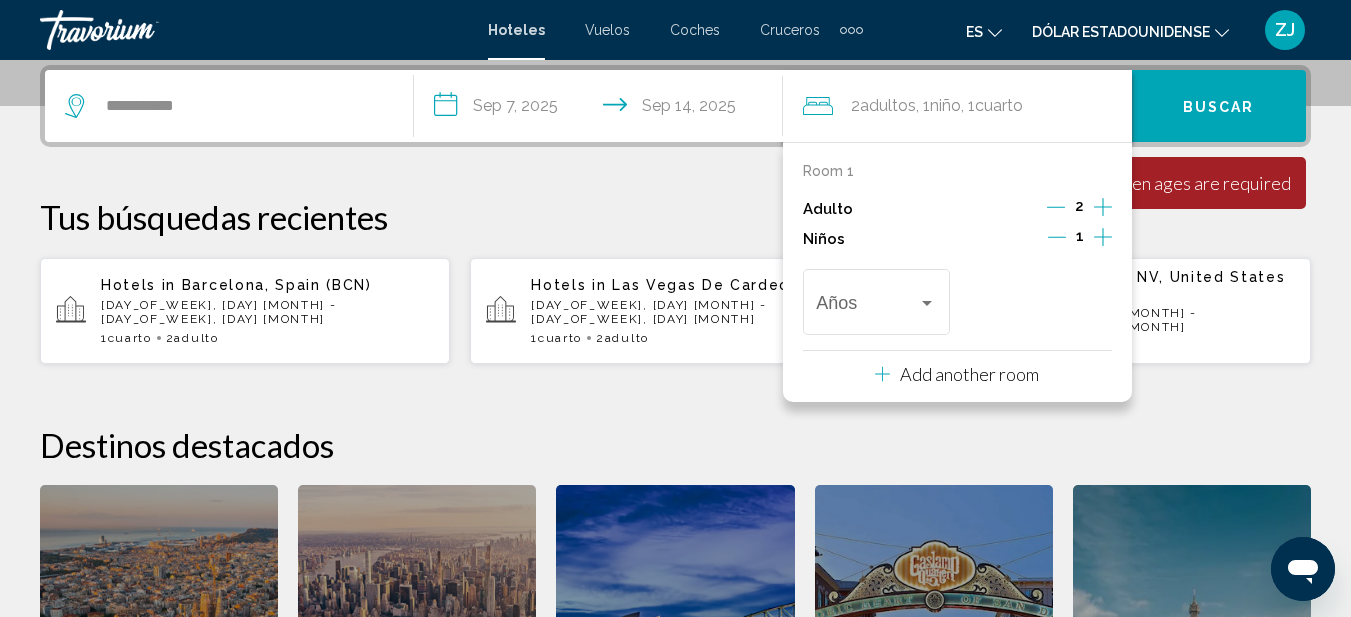 click on "**********" at bounding box center (675, 435) 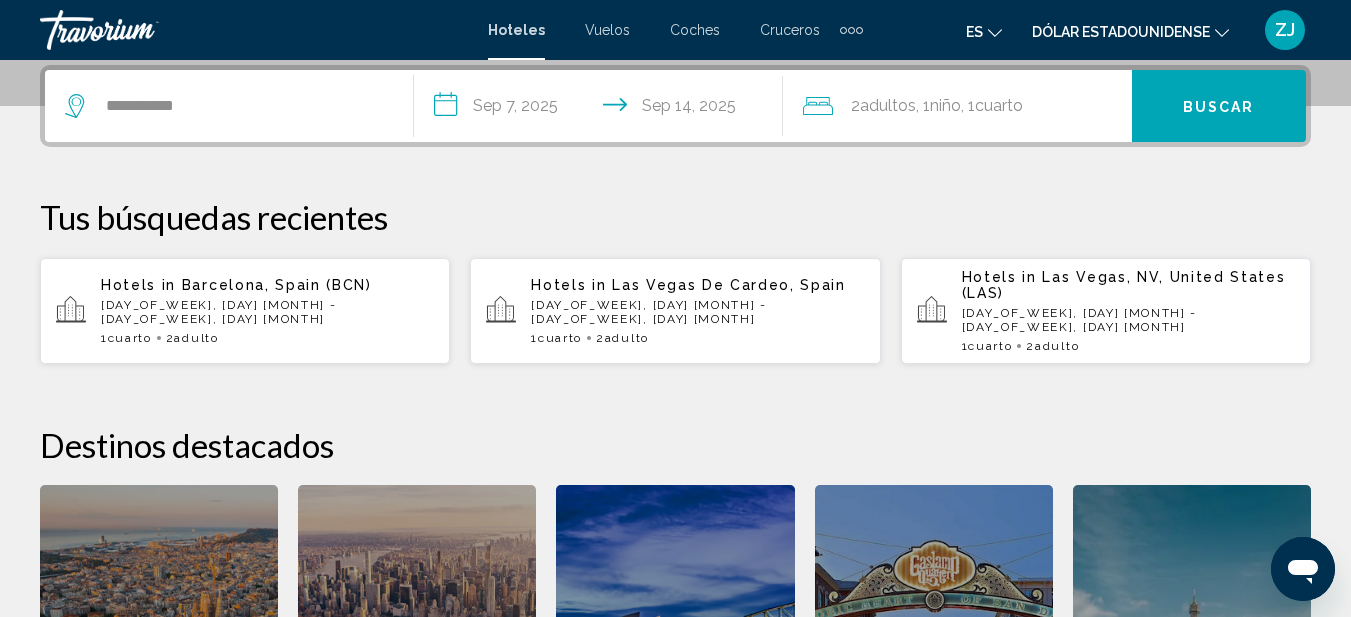 click on "Buscar" at bounding box center [1219, 106] 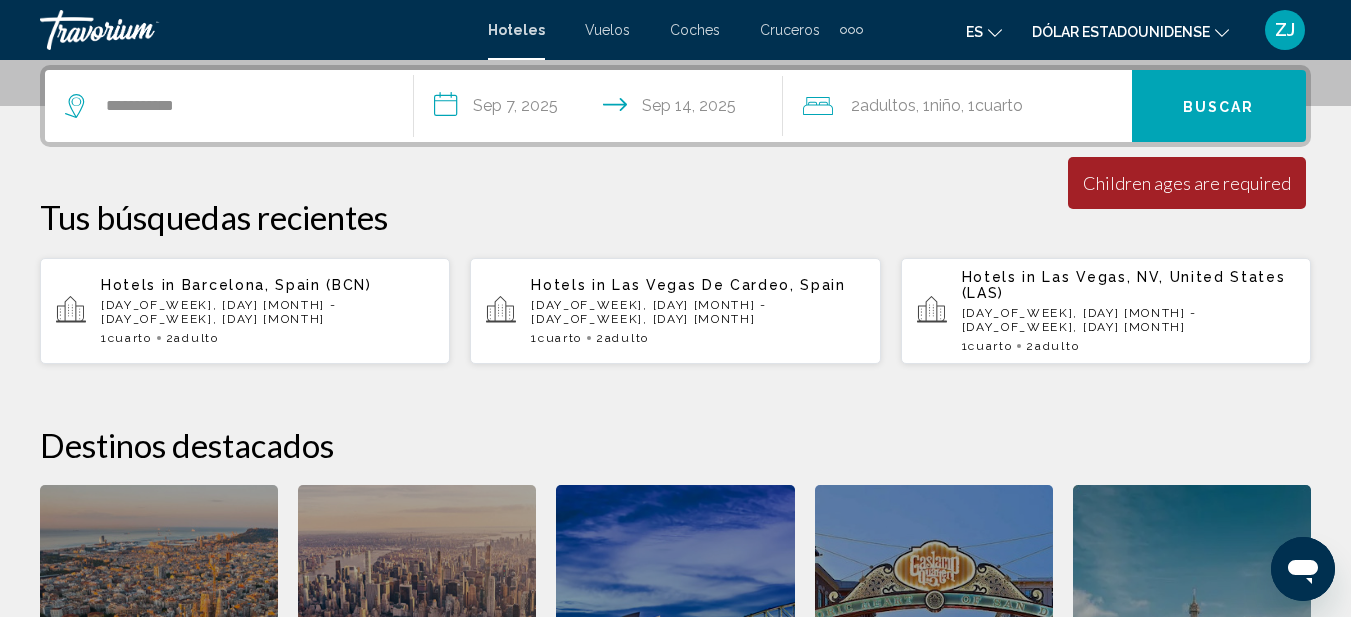 click on "2  adultos Adulto , 1  Niño Niños , 1  Cuarto habitaciones" 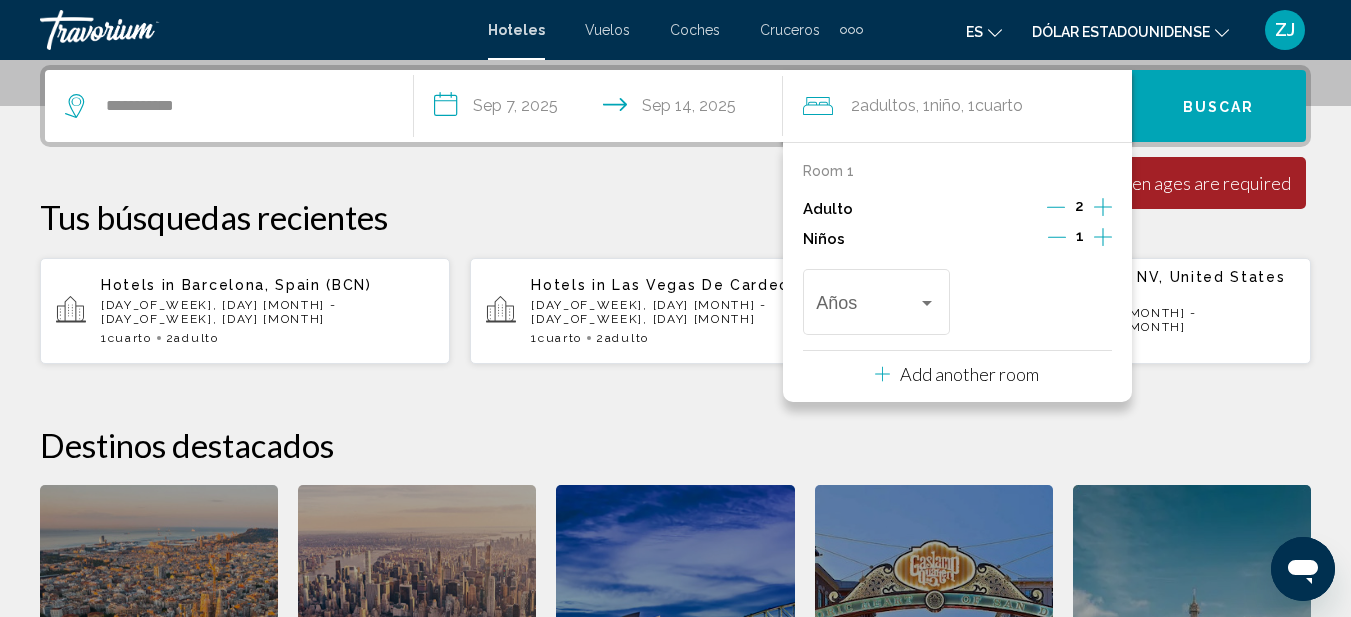 click 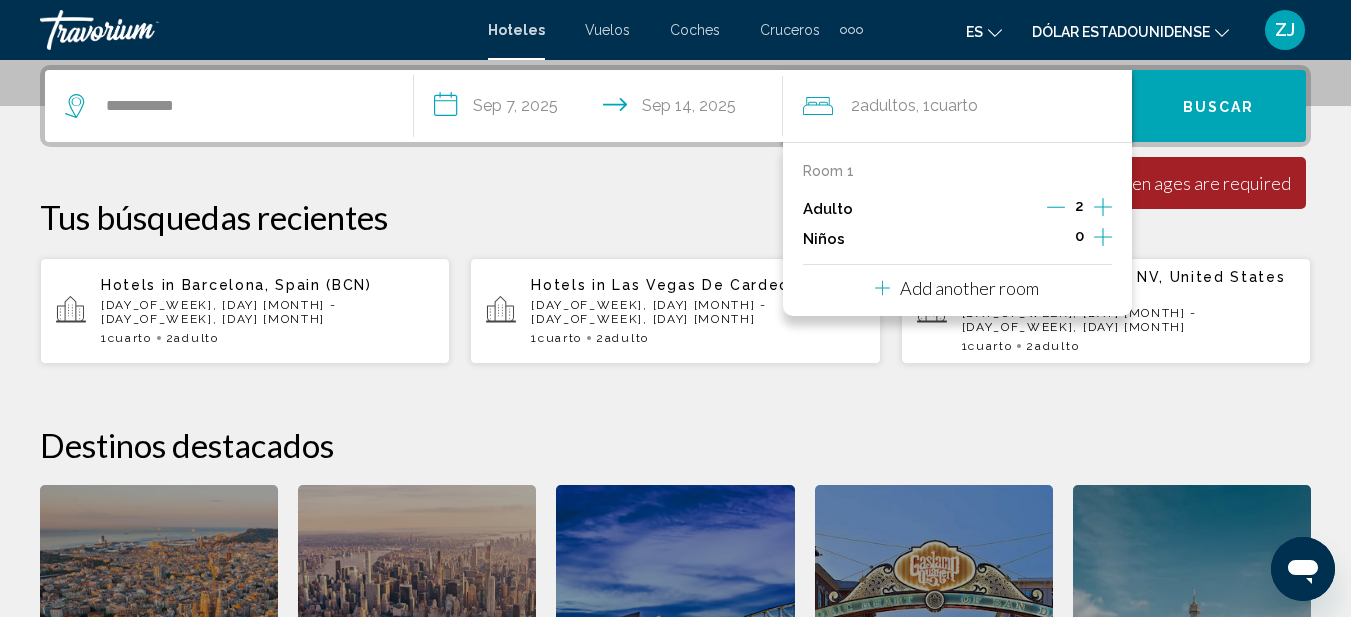 click on "Tus búsquedas recientes" at bounding box center [675, 217] 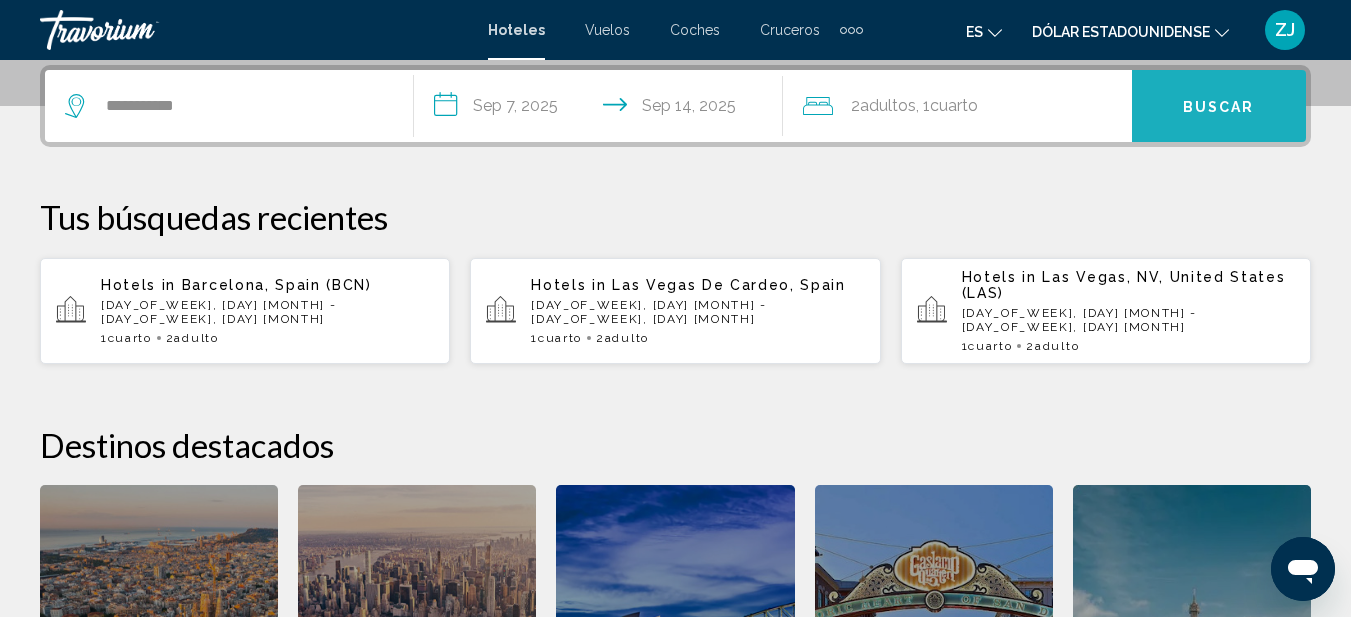 click on "Buscar" at bounding box center [1219, 106] 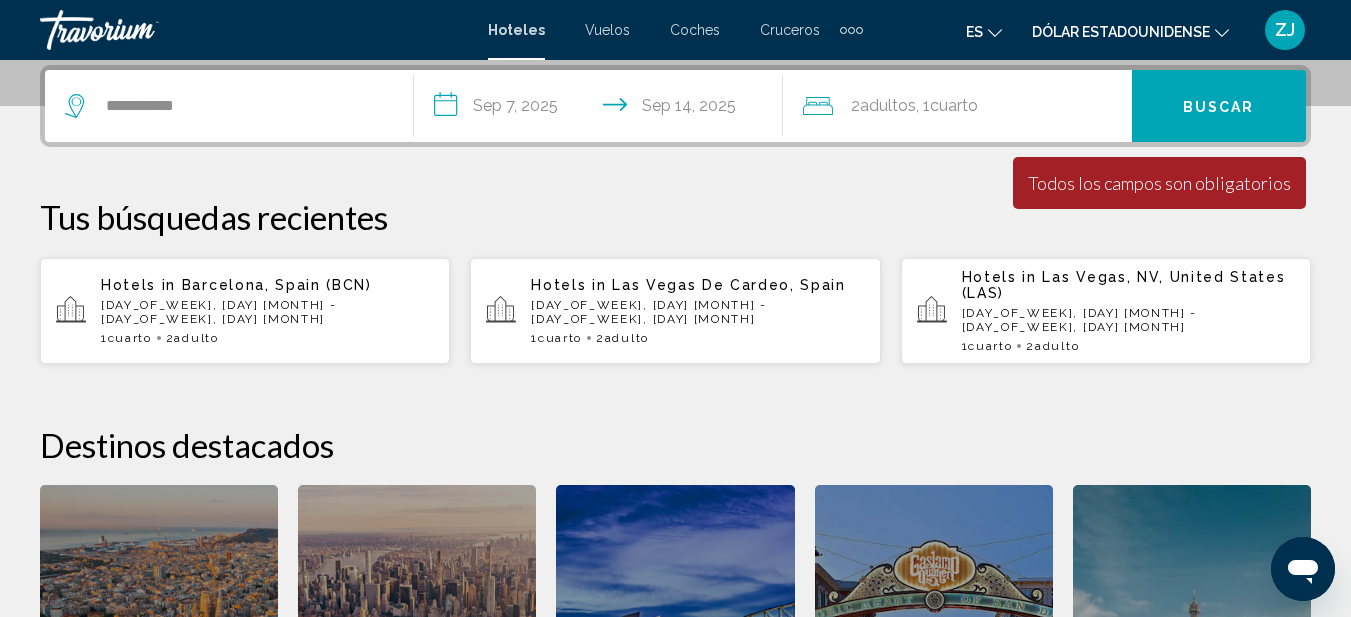 click on "2  adultos Adulto , 1  Cuarto habitaciones" 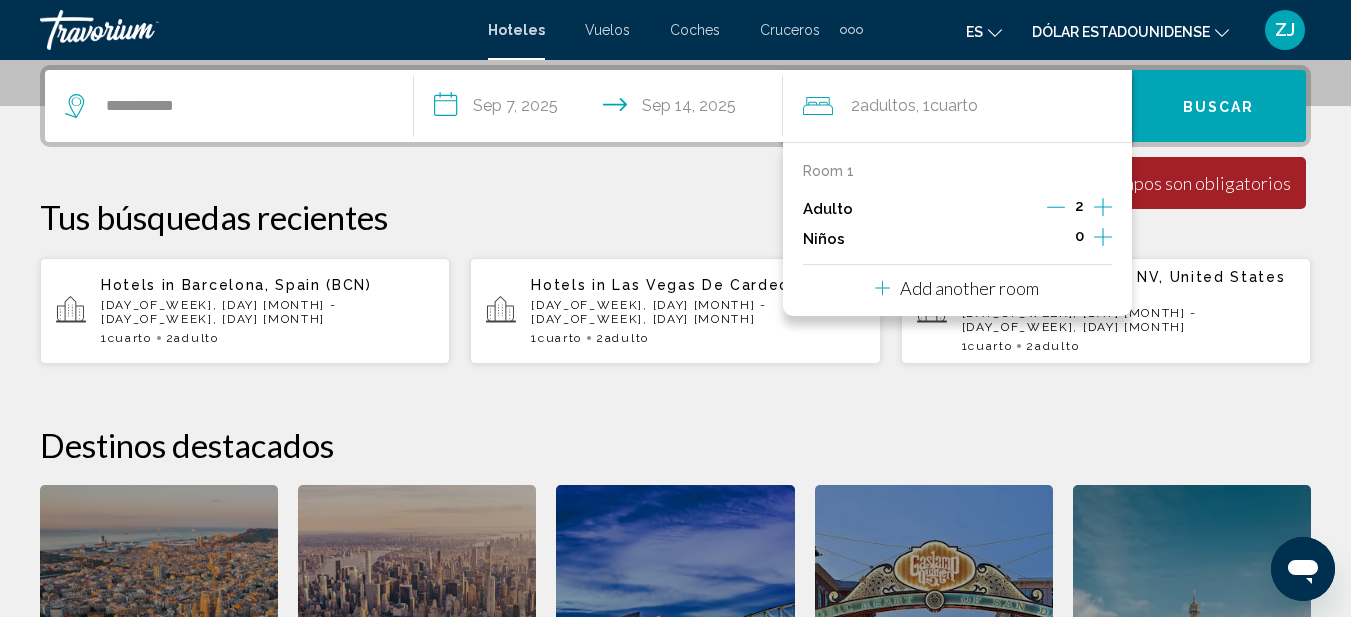 click 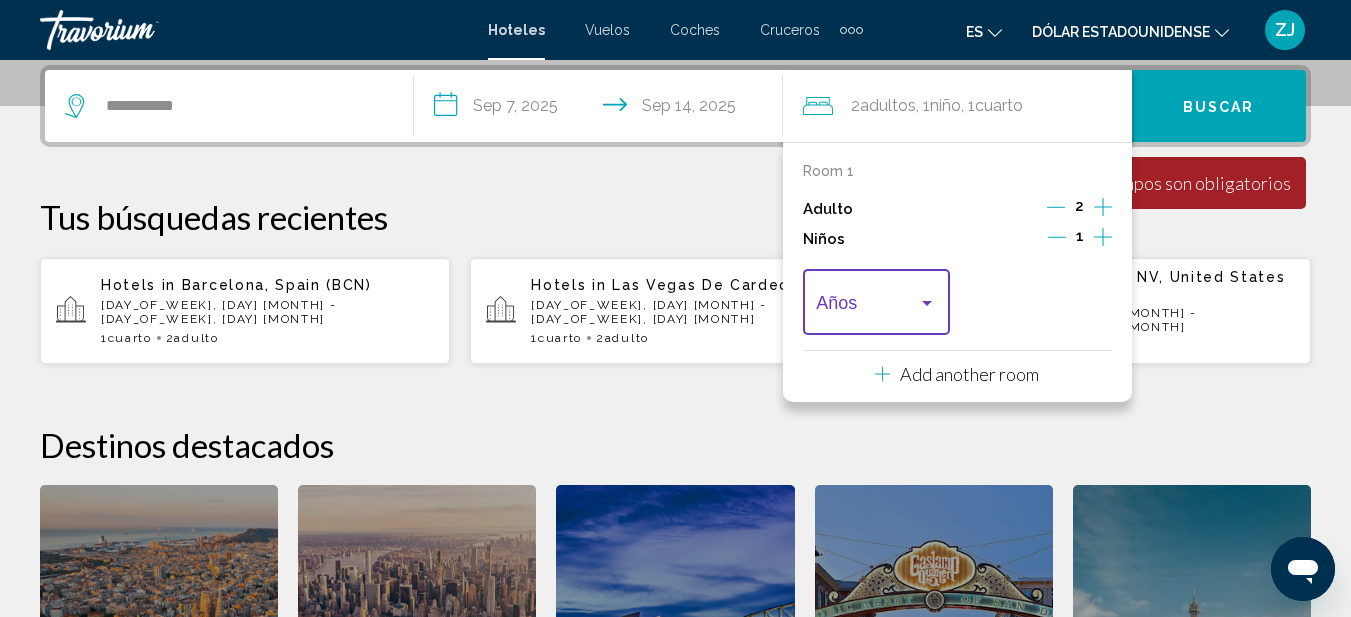 click at bounding box center [927, 303] 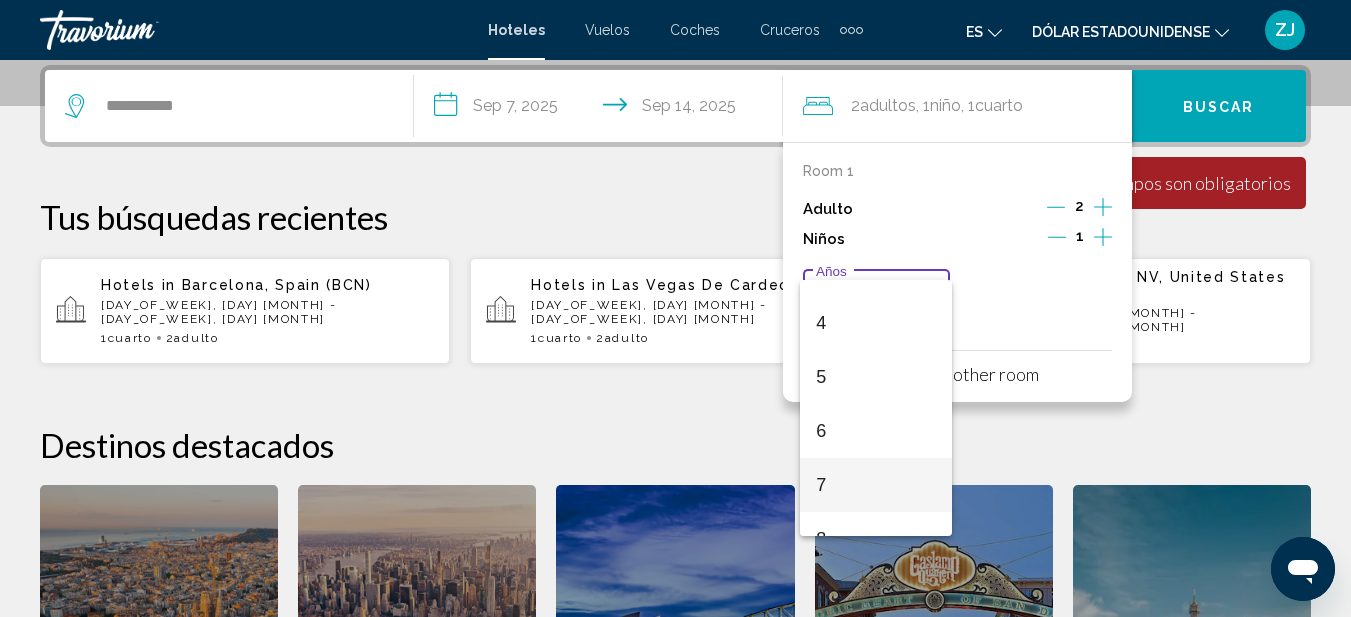 scroll, scrollTop: 400, scrollLeft: 0, axis: vertical 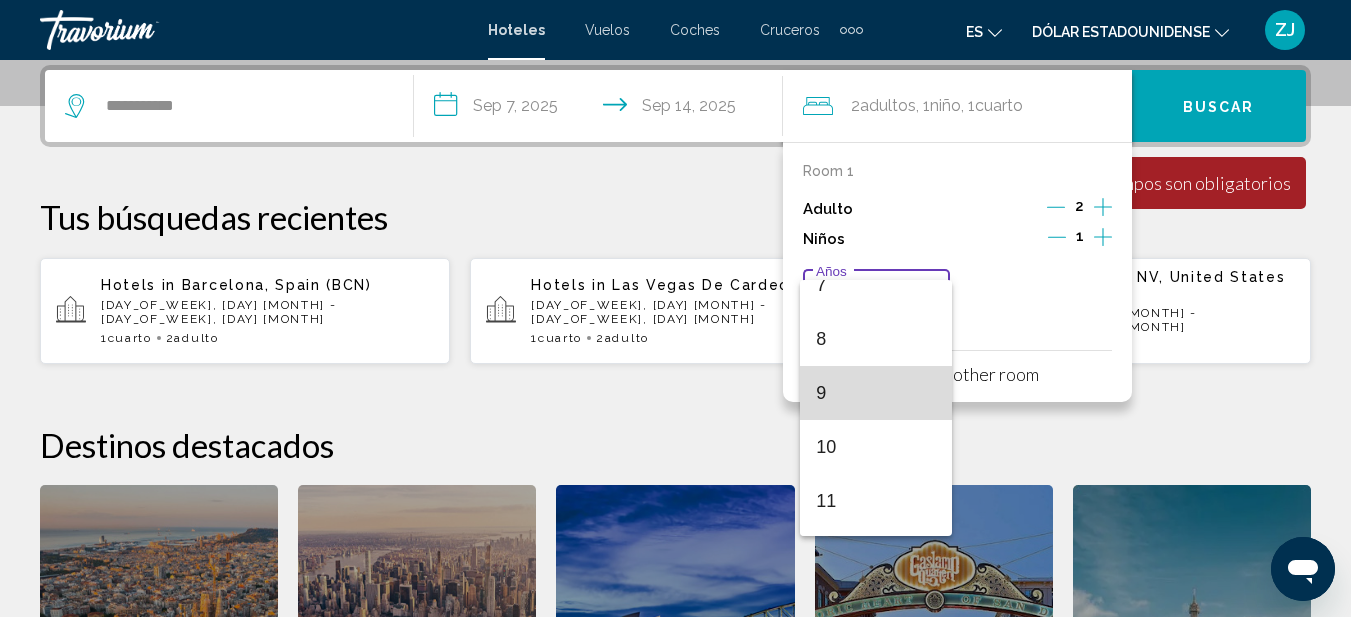 click on "9" at bounding box center [876, 393] 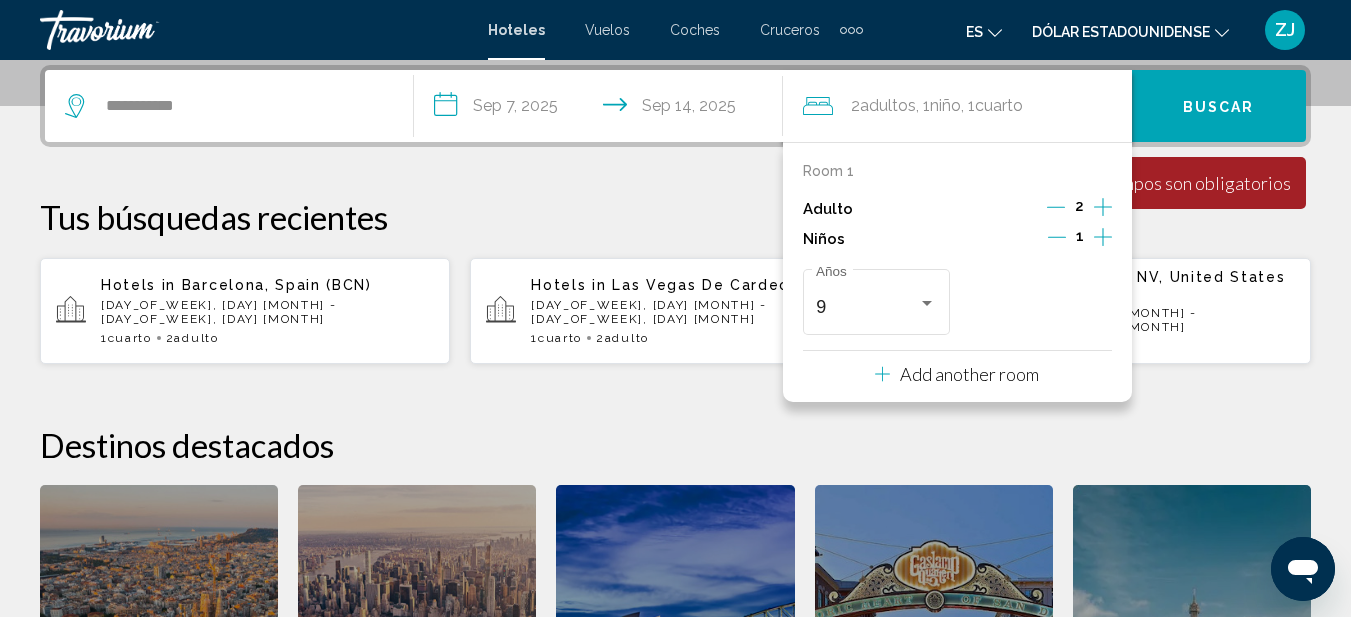 click on "Tus búsquedas recientes" at bounding box center (675, 217) 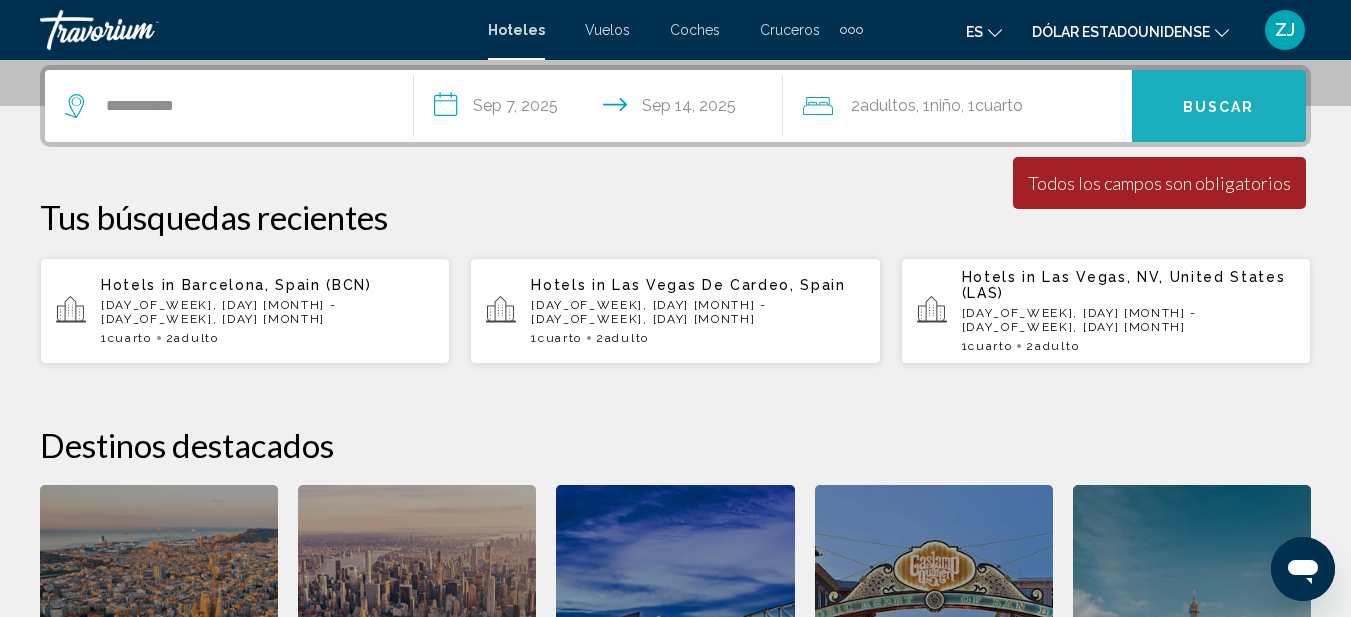 click on "Buscar" at bounding box center (1219, 106) 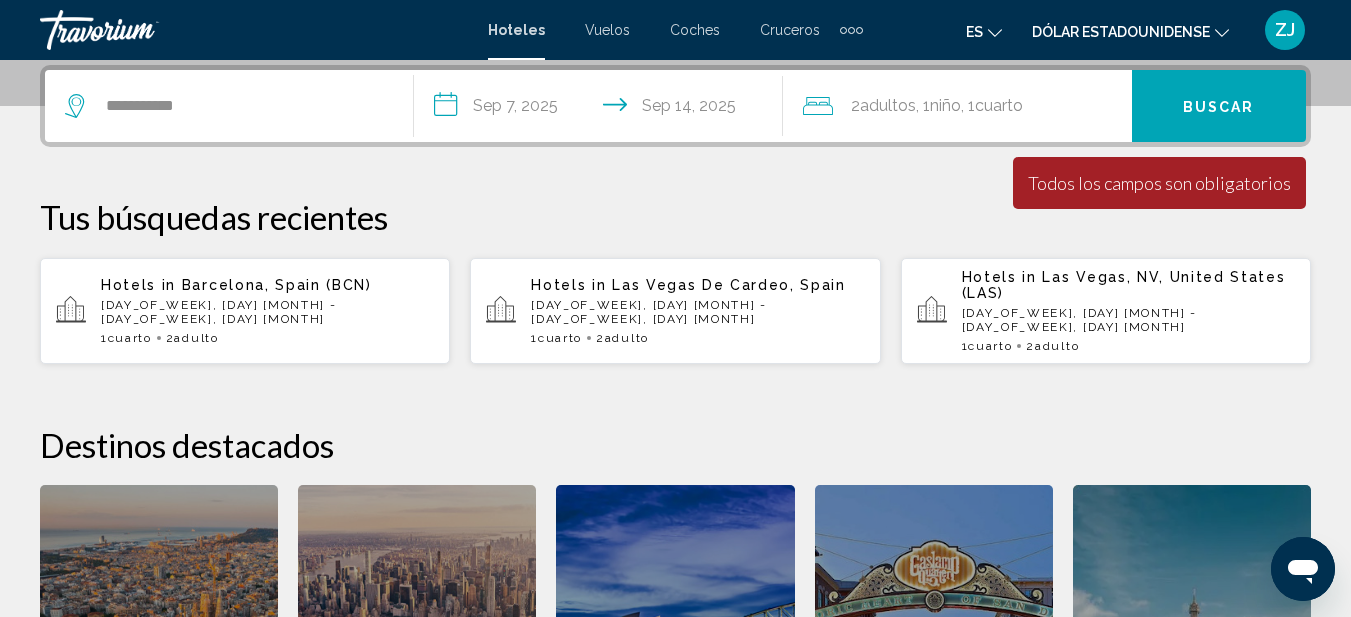 click on "Tus búsquedas recientes" at bounding box center [675, 217] 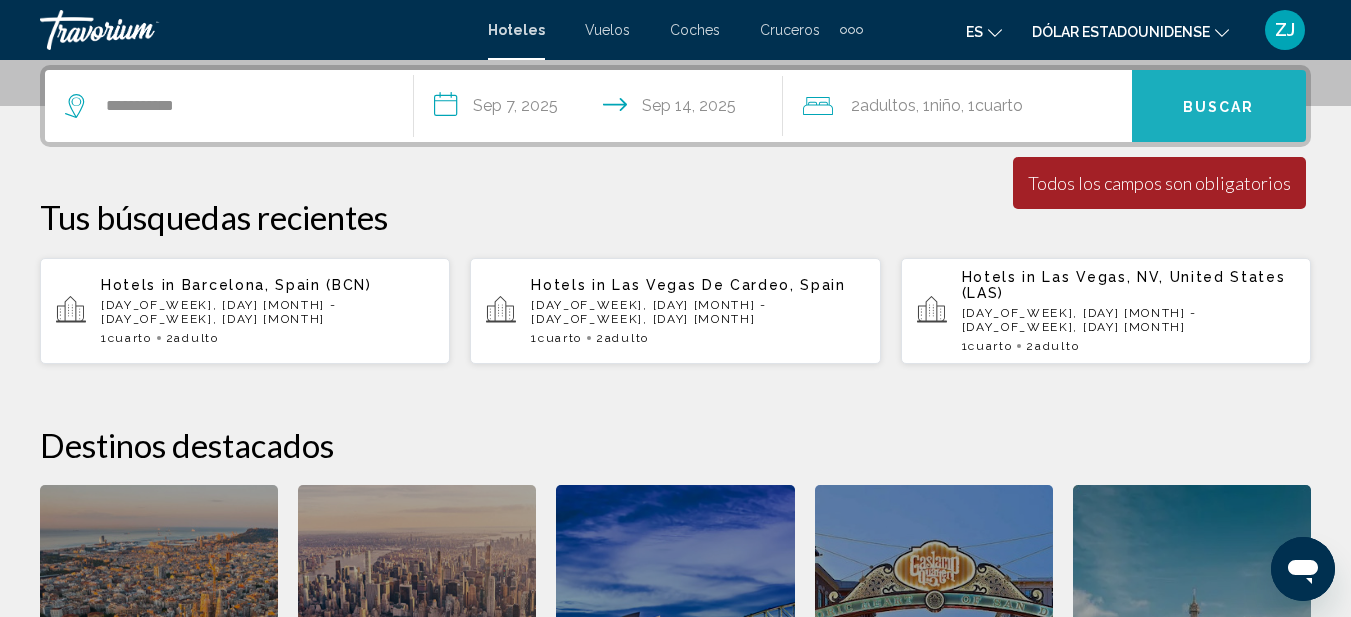 click on "Buscar" at bounding box center (1219, 106) 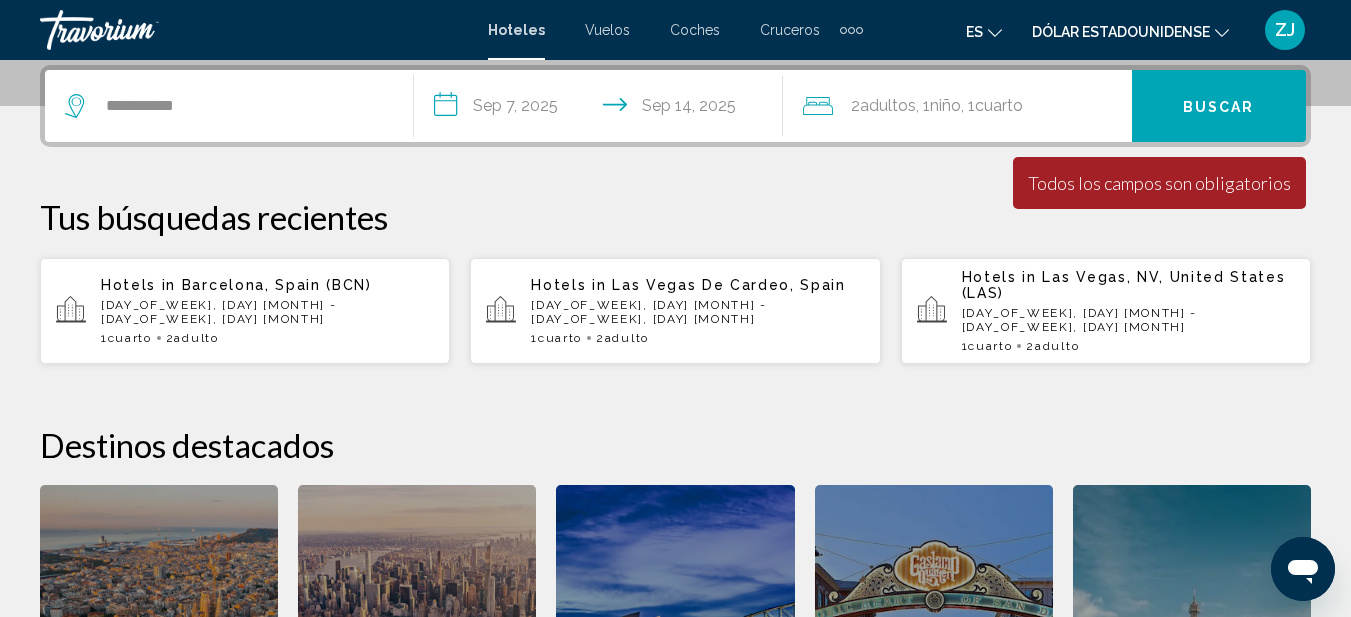 click on "Todos los campos son obligatorios" at bounding box center [1159, 183] 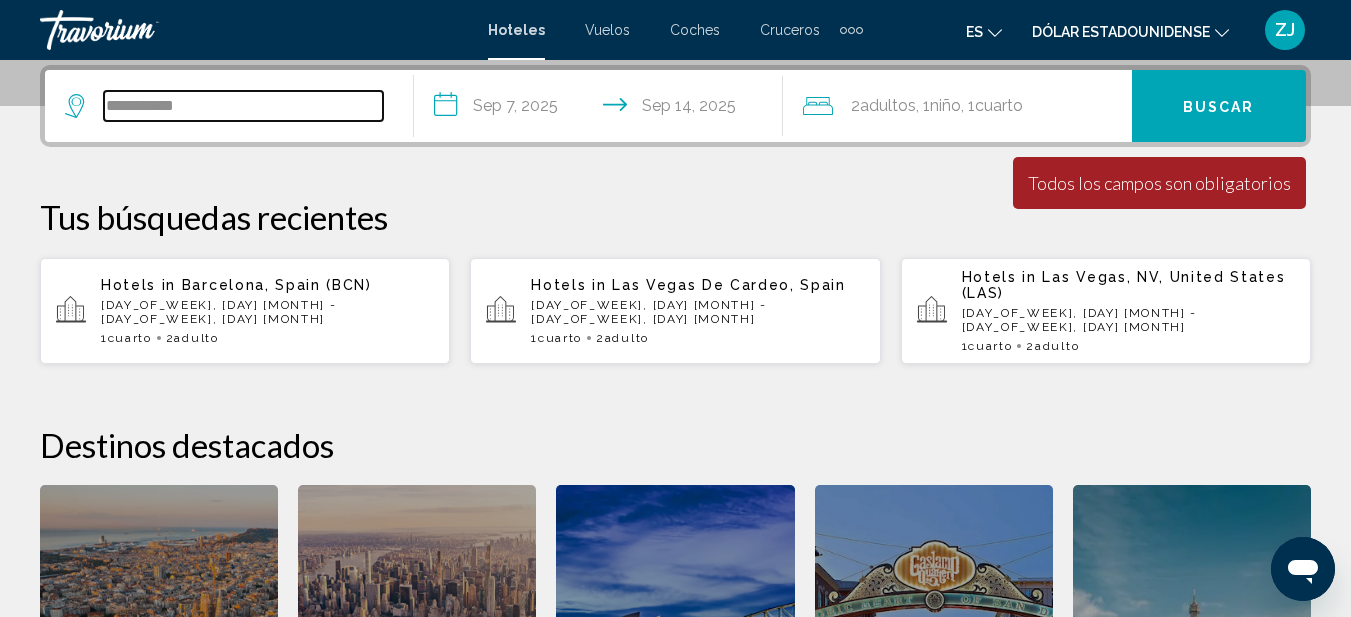click on "**********" at bounding box center (243, 106) 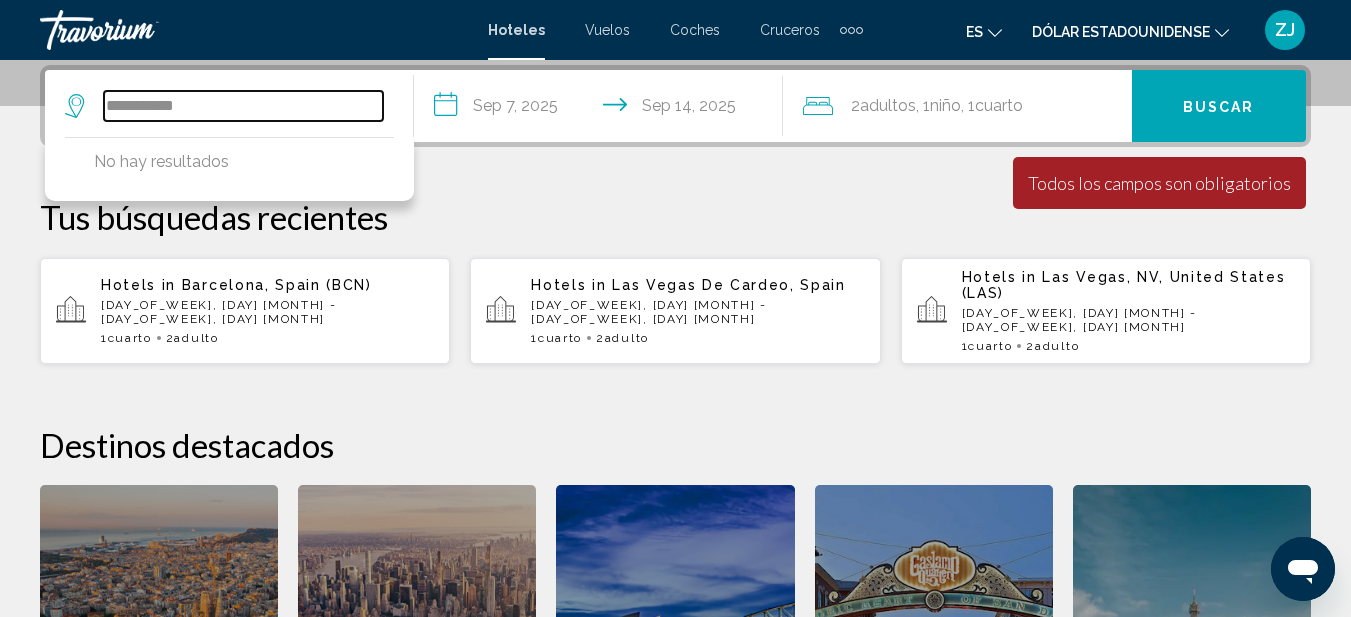 click on "**********" at bounding box center [243, 106] 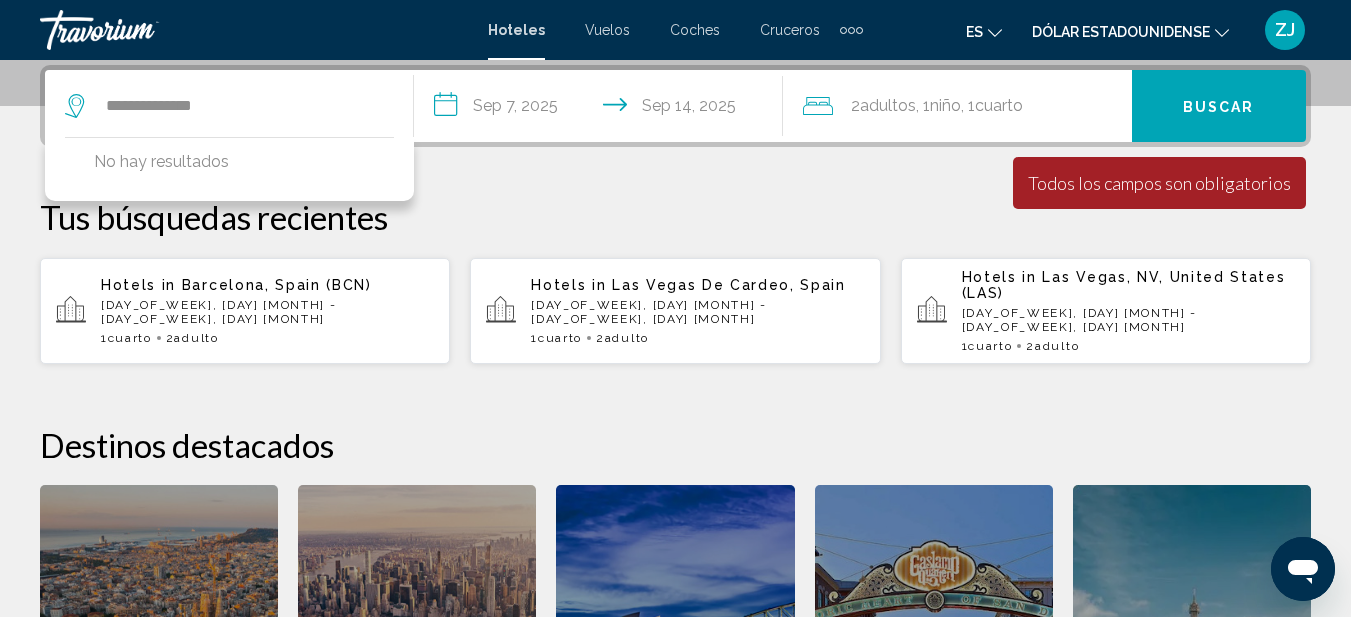 click on "**********" at bounding box center [675, 435] 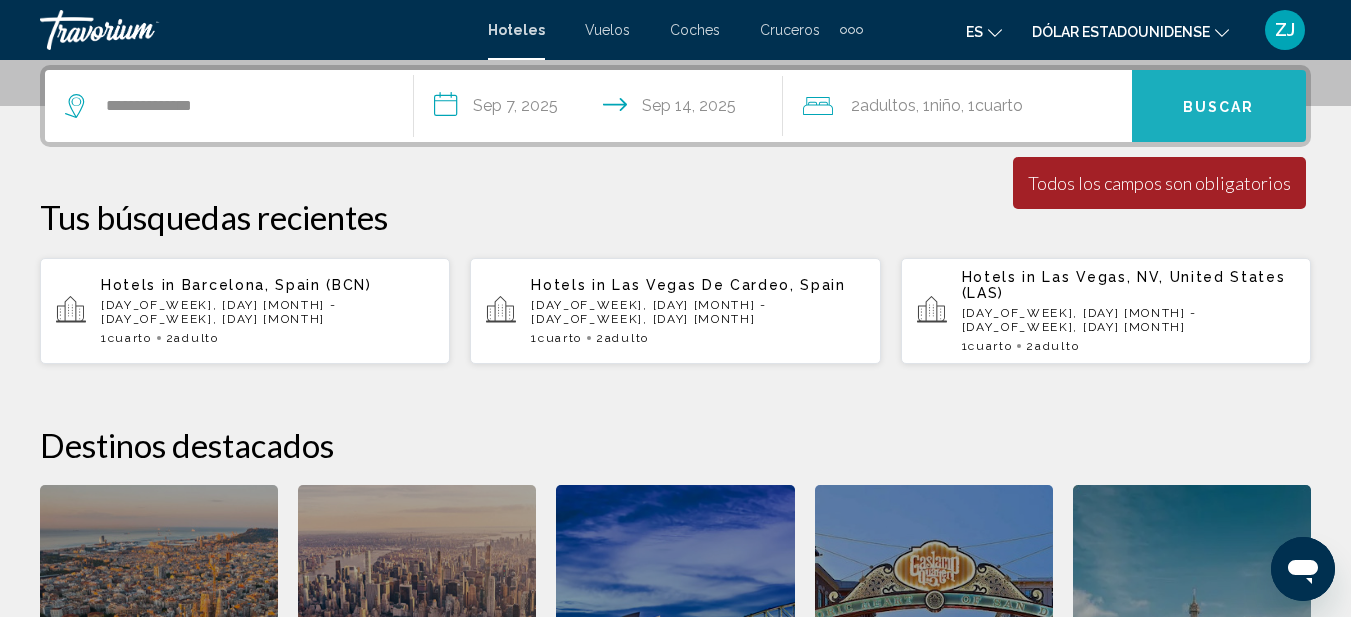 click on "Buscar" at bounding box center (1219, 106) 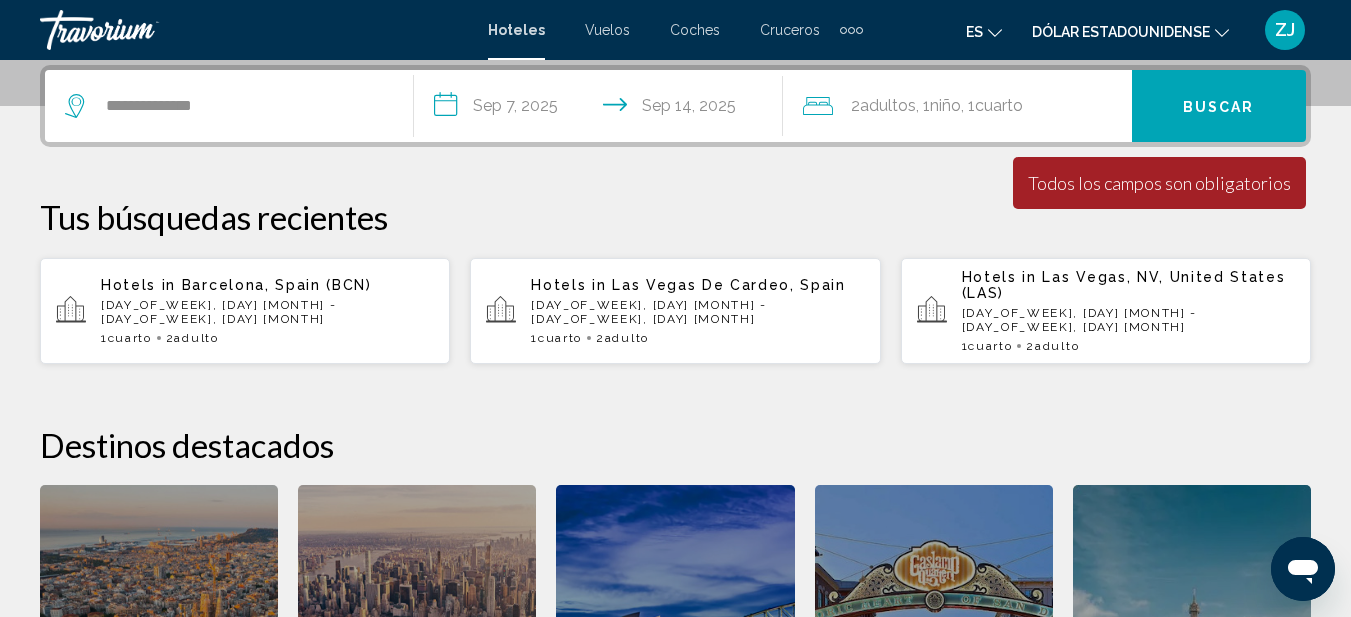 click on "Todos los campos son obligatorios" at bounding box center [1159, 183] 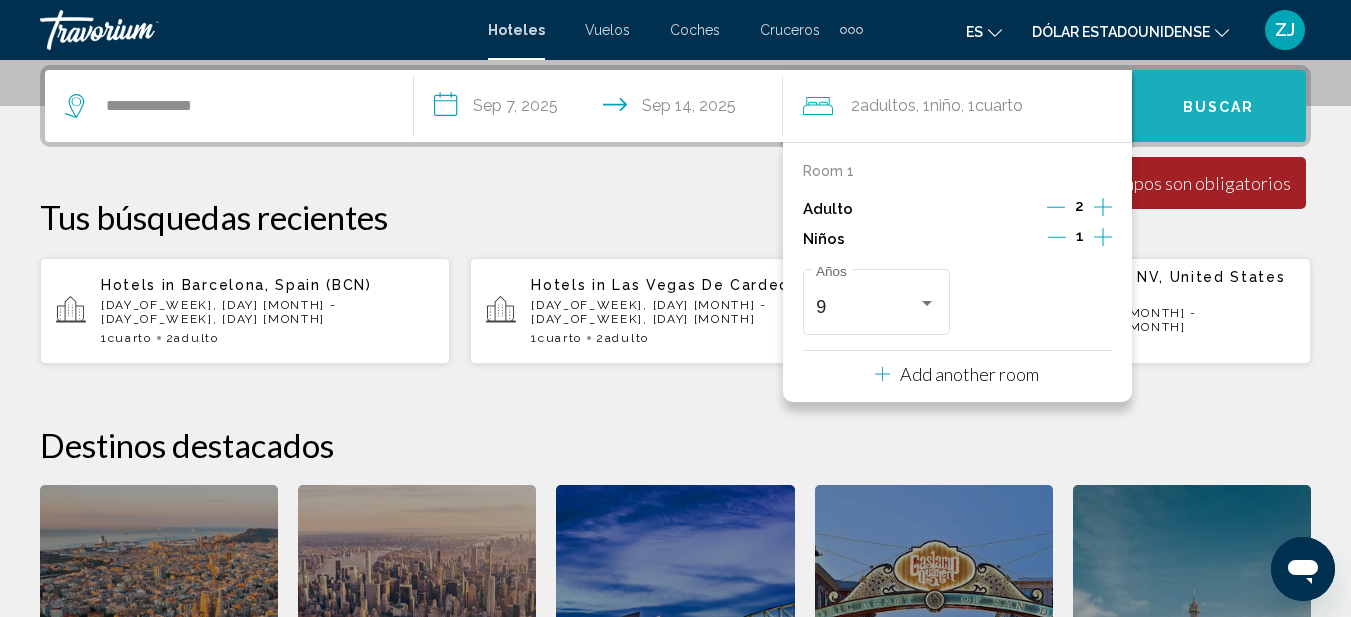 click on "Buscar" at bounding box center (1219, 106) 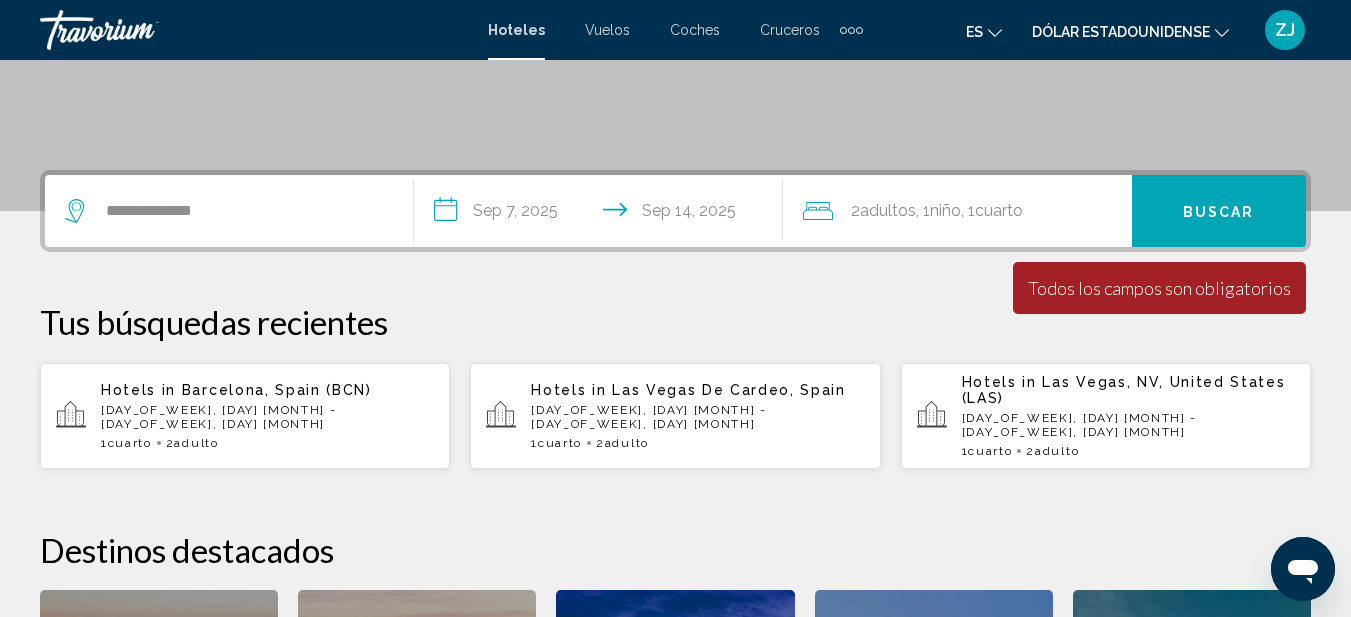 scroll, scrollTop: 394, scrollLeft: 0, axis: vertical 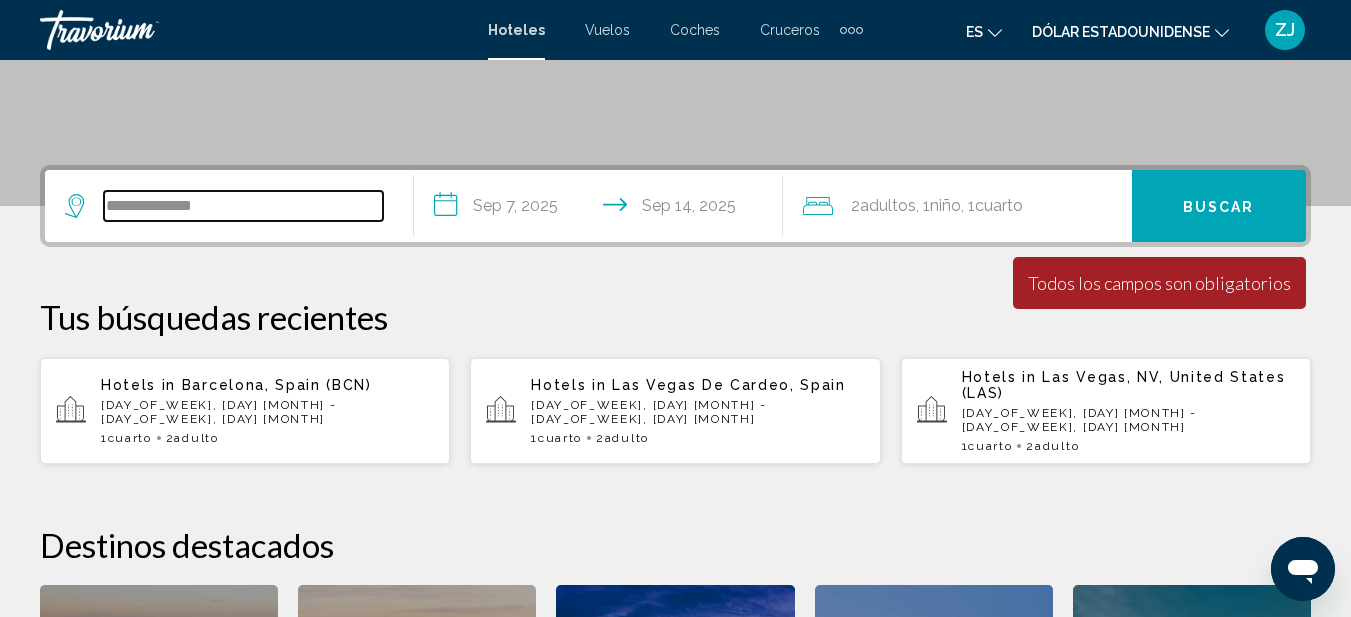click on "**********" at bounding box center (243, 206) 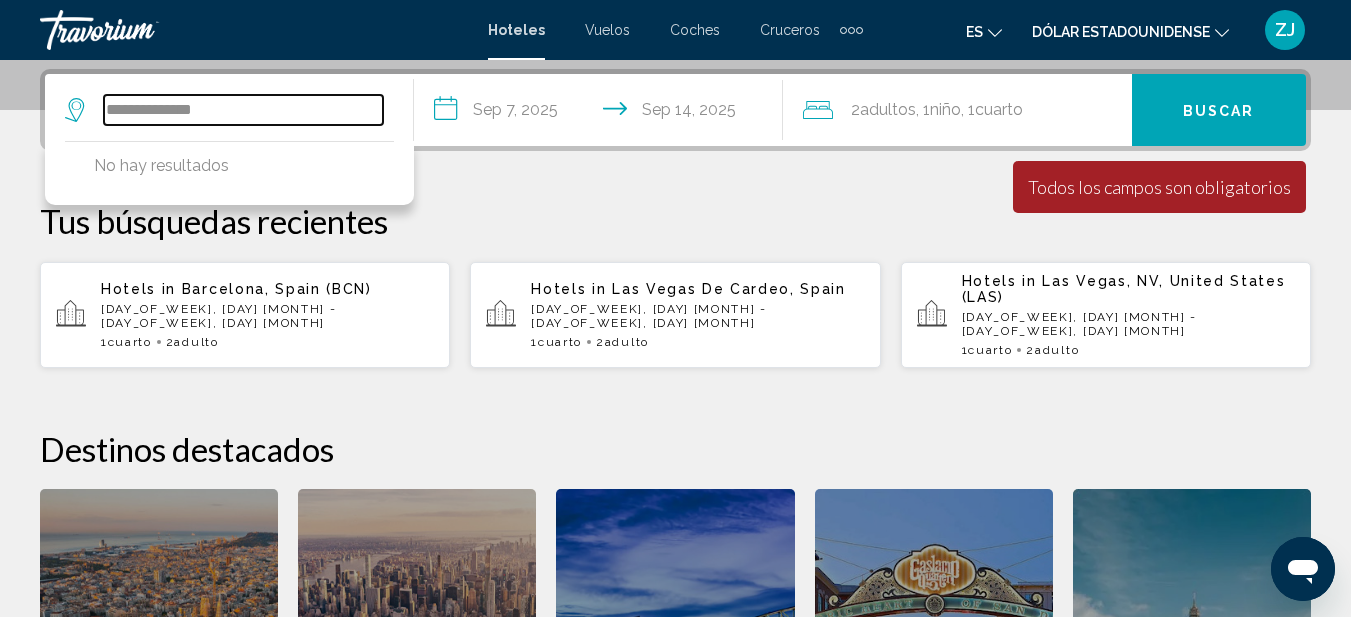 scroll, scrollTop: 494, scrollLeft: 0, axis: vertical 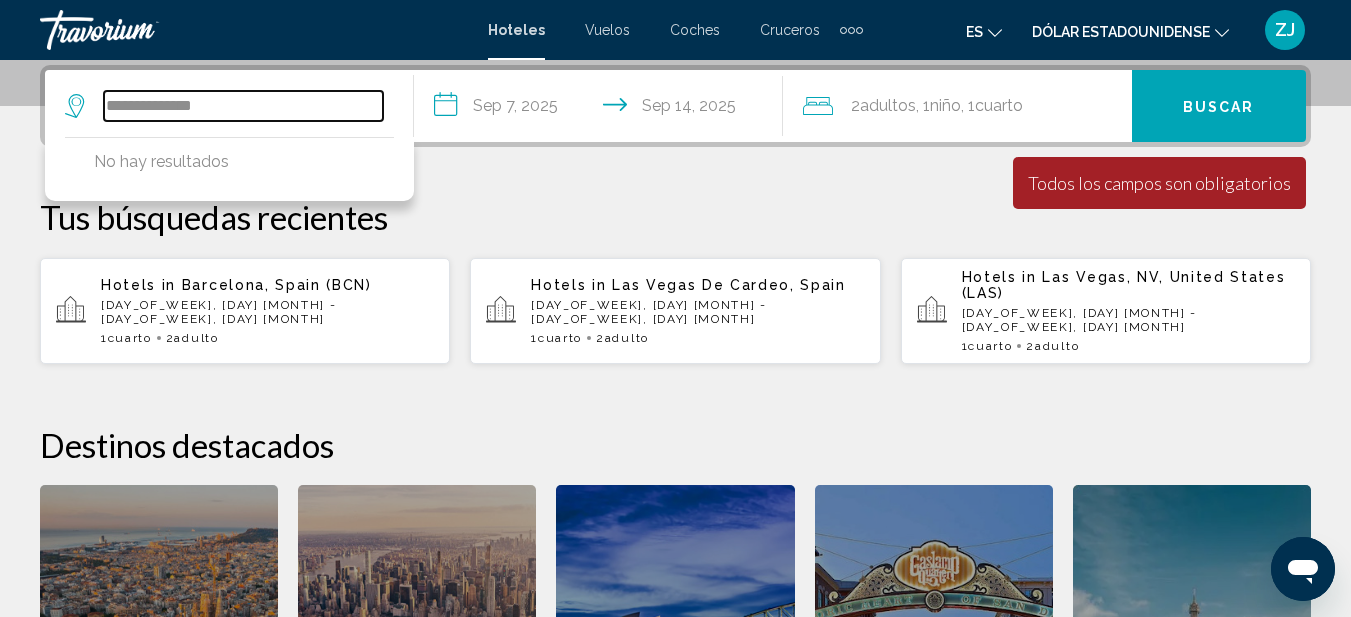 click on "**********" at bounding box center [243, 106] 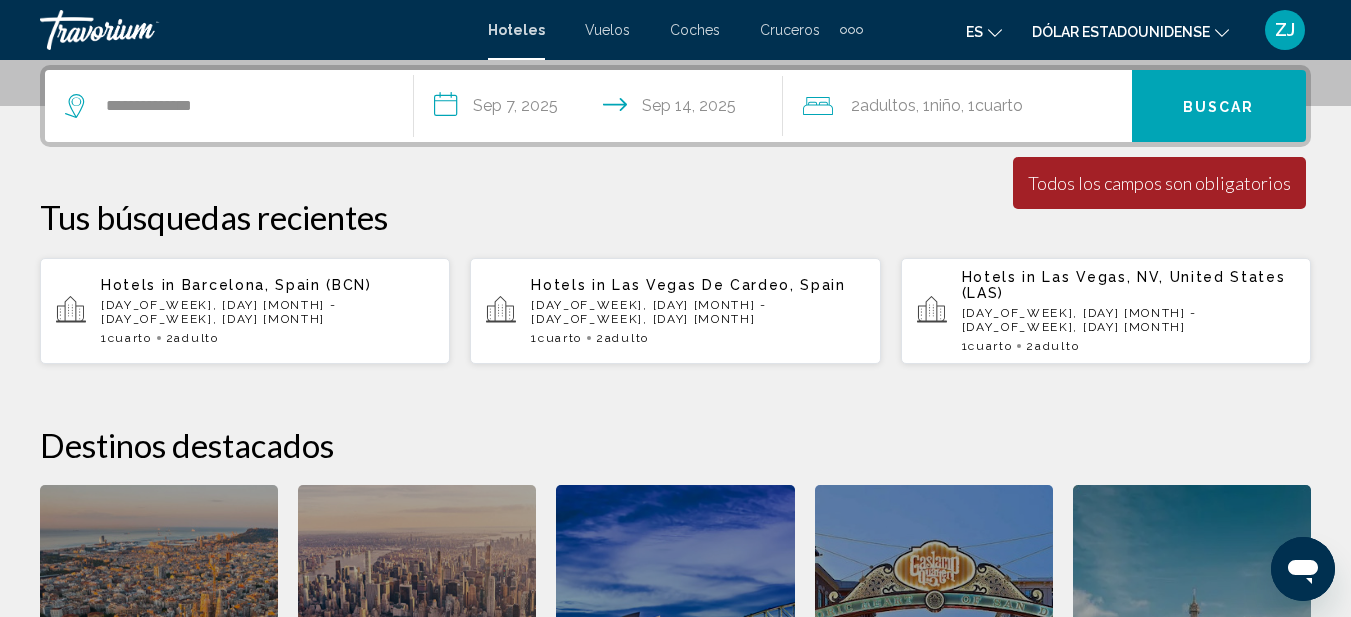 click on "**********" at bounding box center [675, 435] 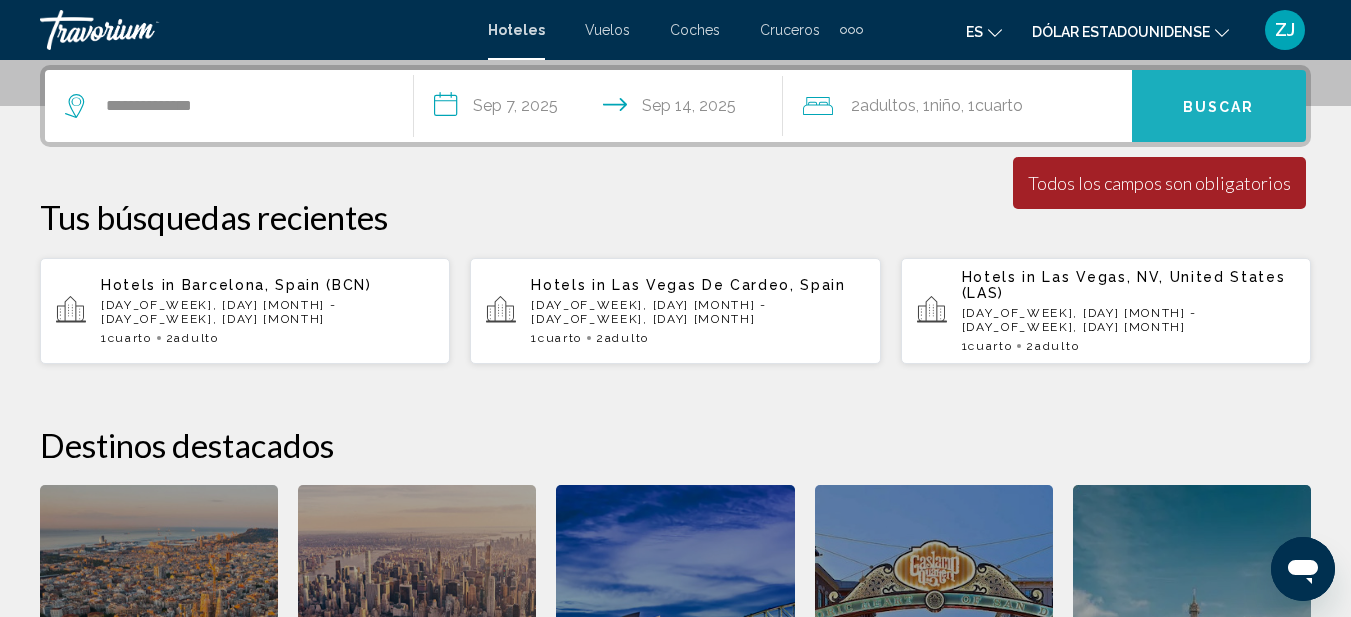click on "Buscar" at bounding box center (1219, 107) 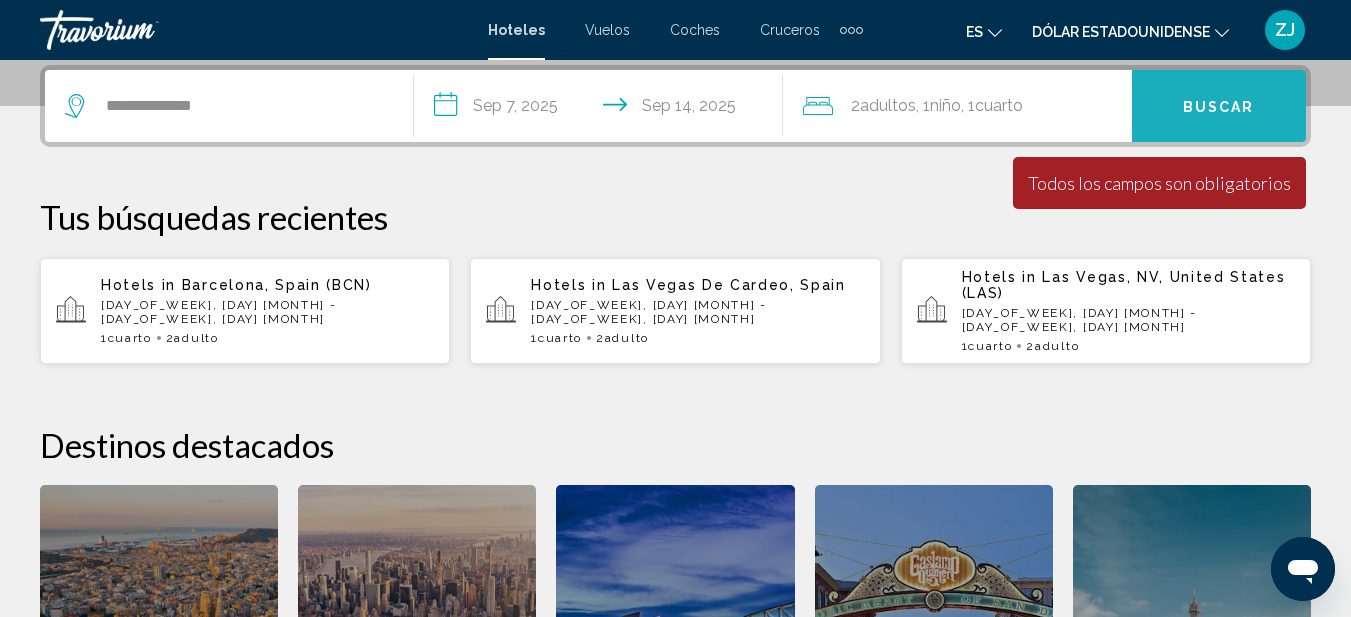 click on "Buscar" at bounding box center (1219, 107) 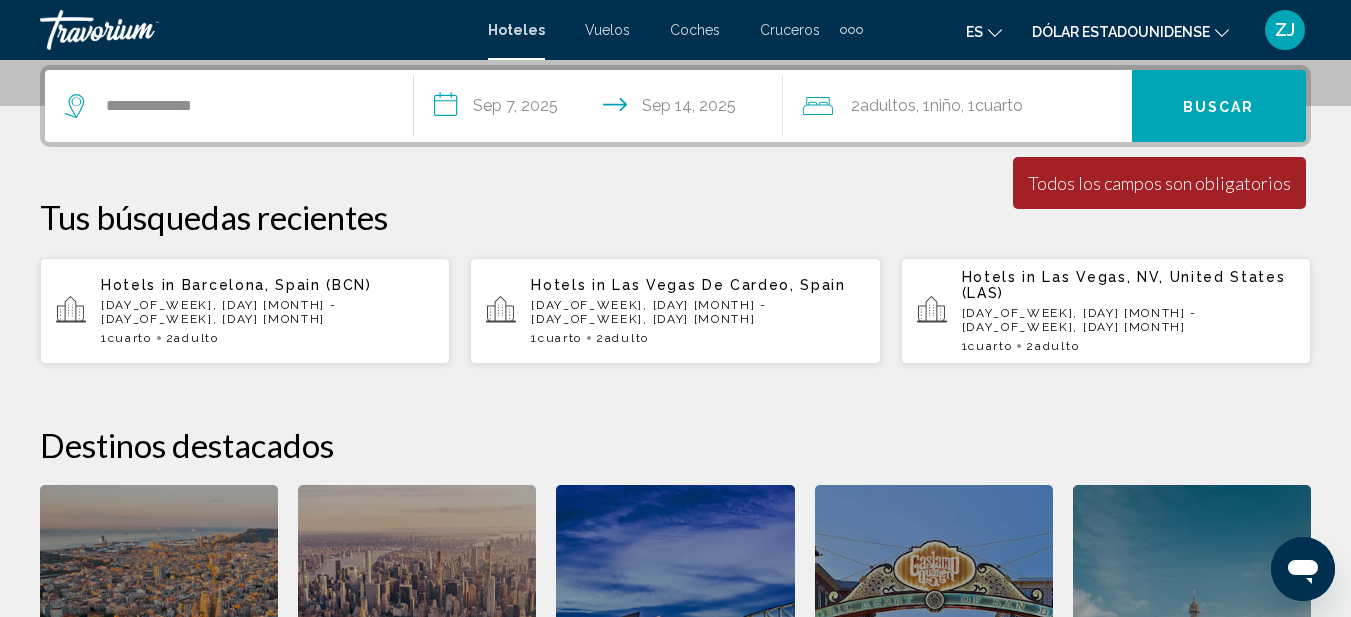 click on "La duración mínima de la estadía es de 1 días. Todos los campos son obligatorios Children ages are required" at bounding box center [1159, 183] 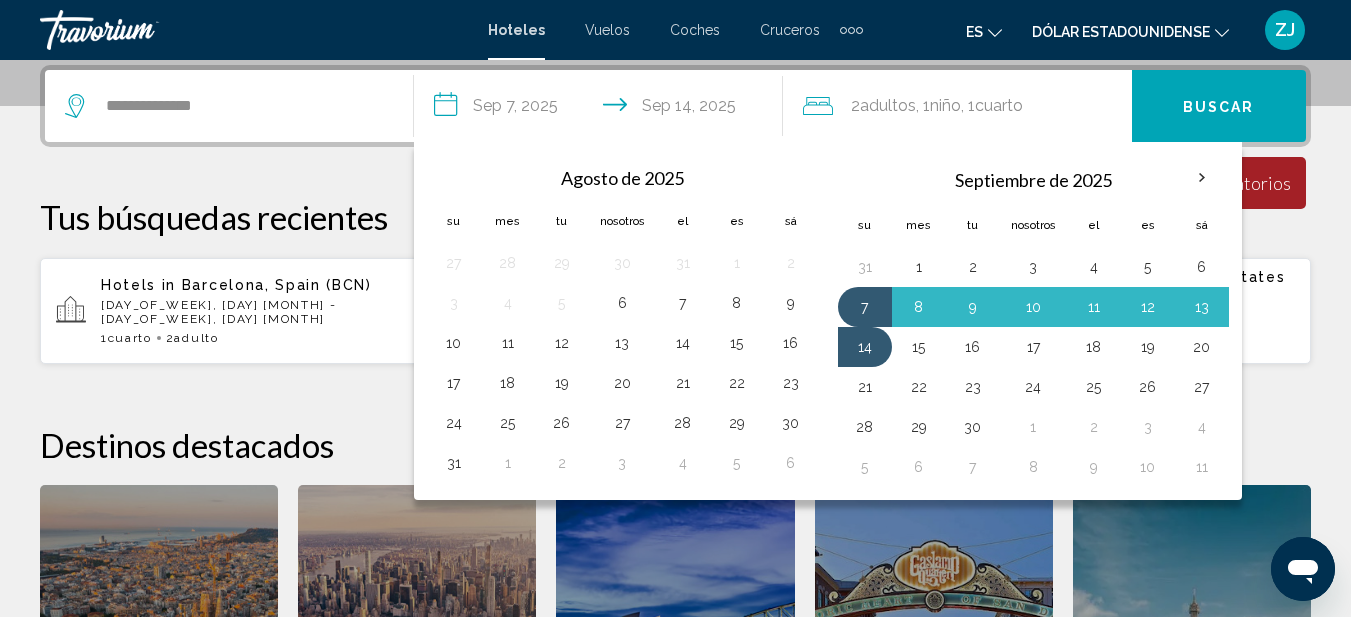 click on "Tus búsquedas recientes" at bounding box center [675, 217] 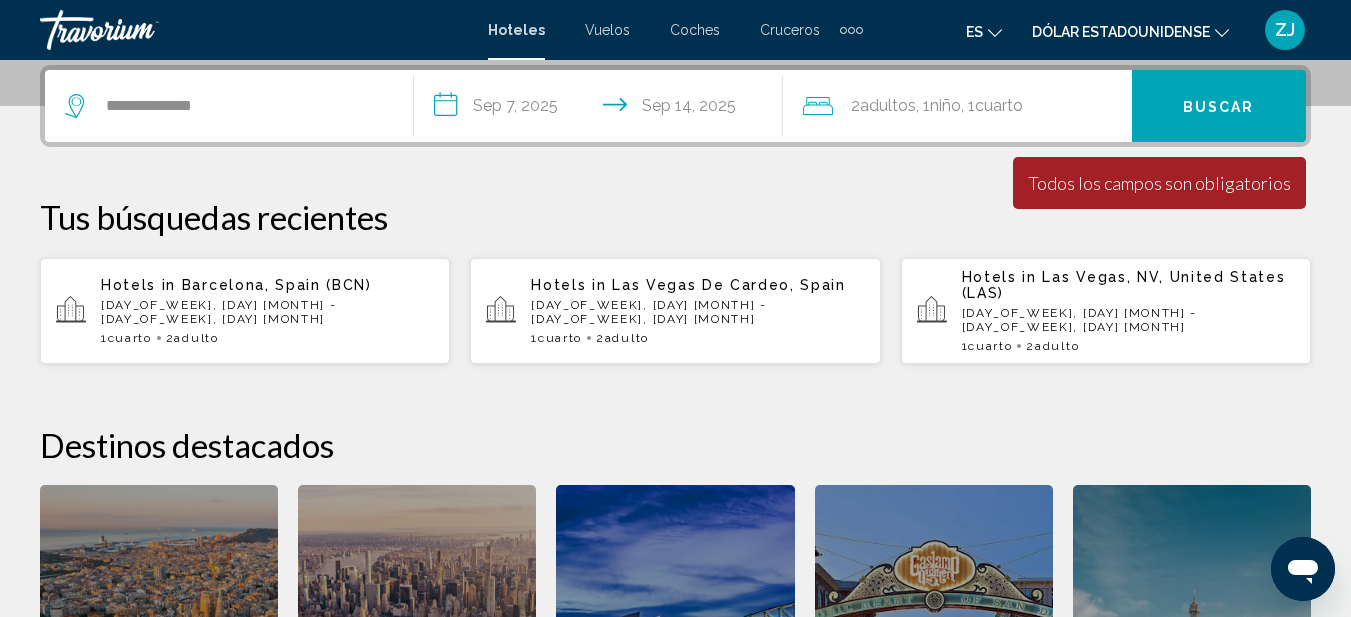 click on "2  adultos Adulto , 1  Niño Niños , 1  Cuarto habitaciones" 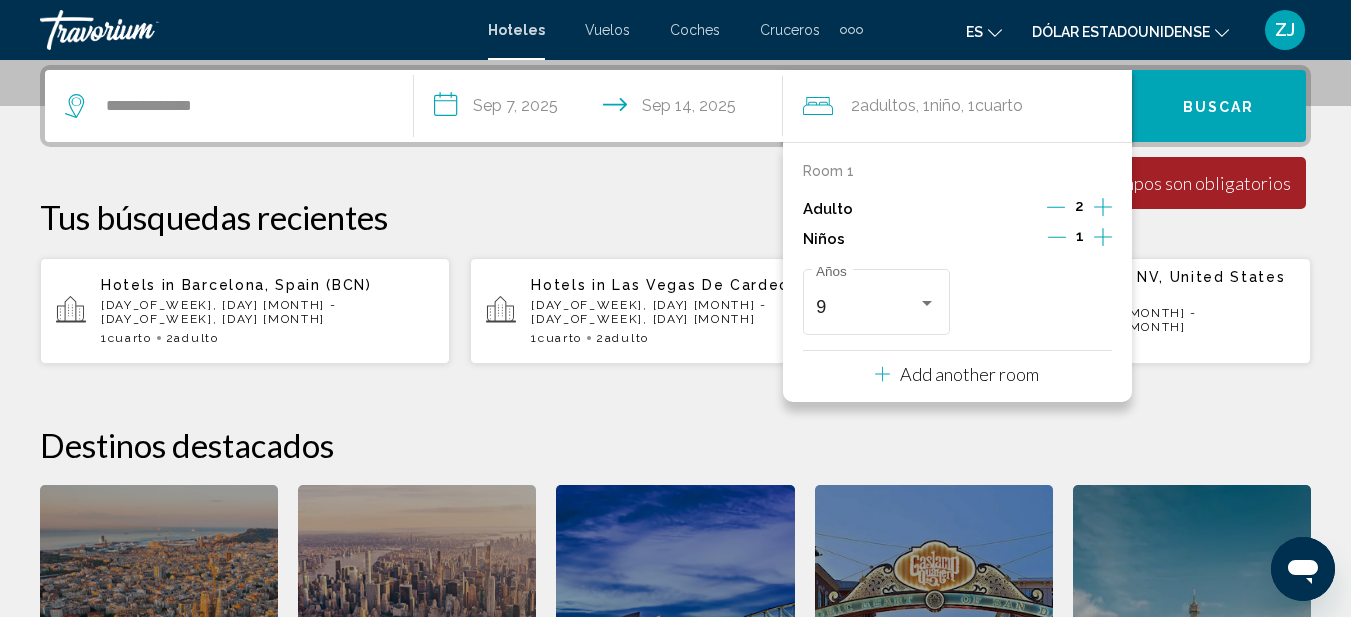 click on "Add another room" at bounding box center (969, 374) 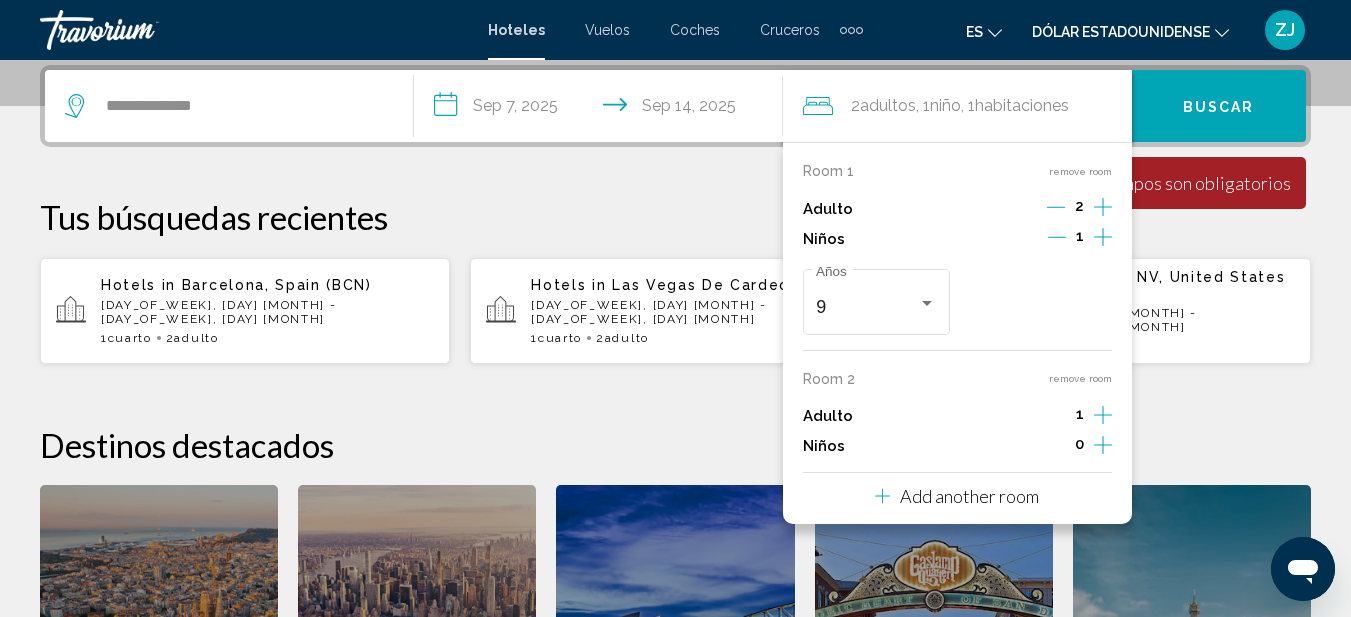 click on "9 Años" at bounding box center (957, 302) 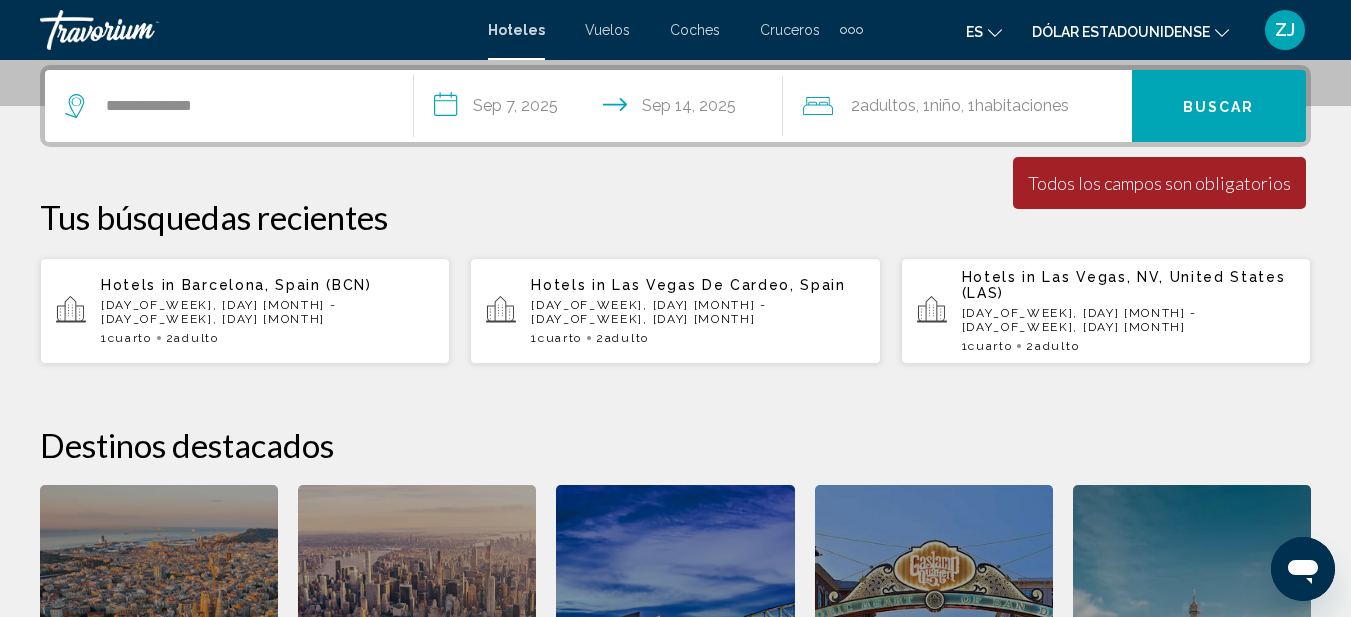 click on "Buscar" at bounding box center [1219, 107] 